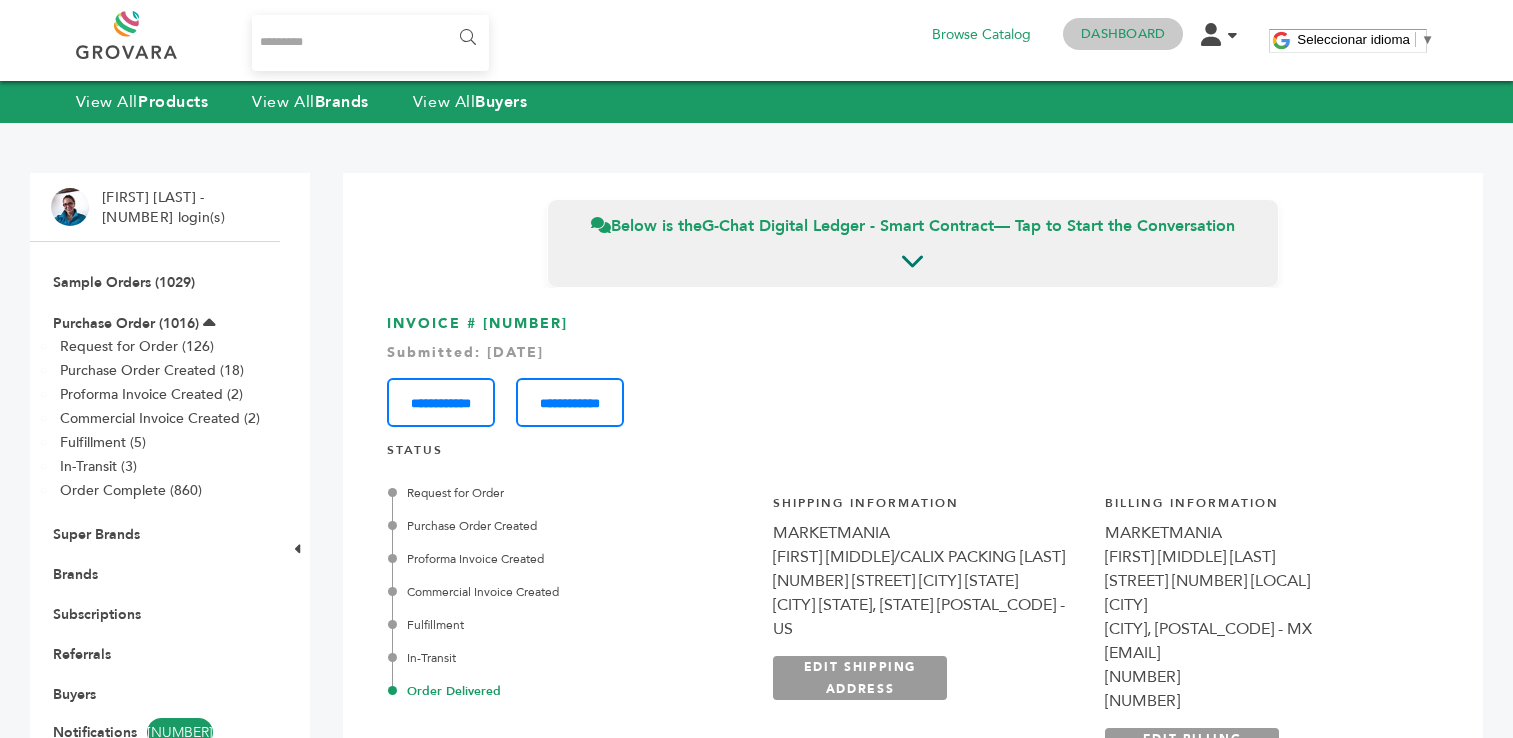 scroll, scrollTop: 0, scrollLeft: 0, axis: both 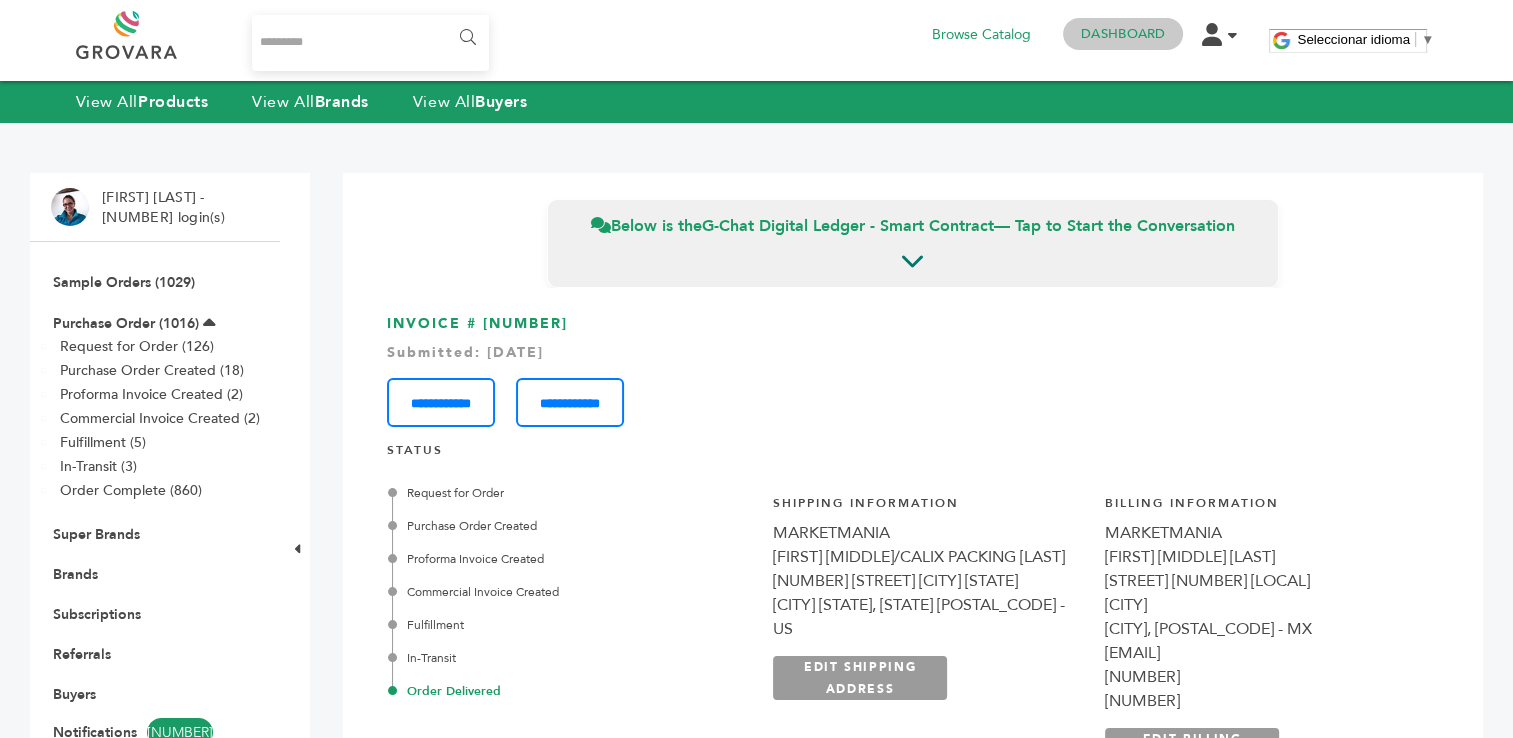 click on "Dashboard" at bounding box center [1123, 34] 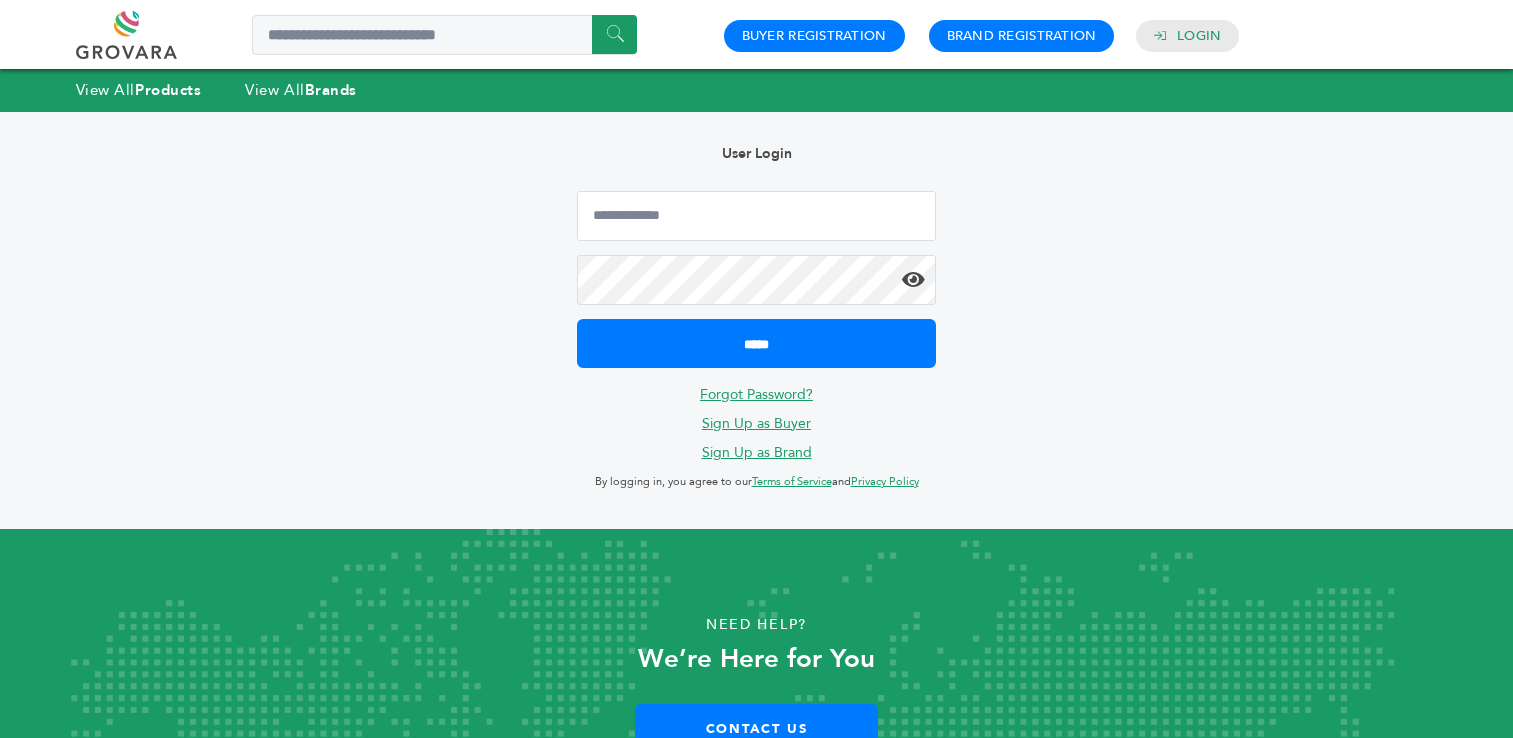 scroll, scrollTop: 0, scrollLeft: 0, axis: both 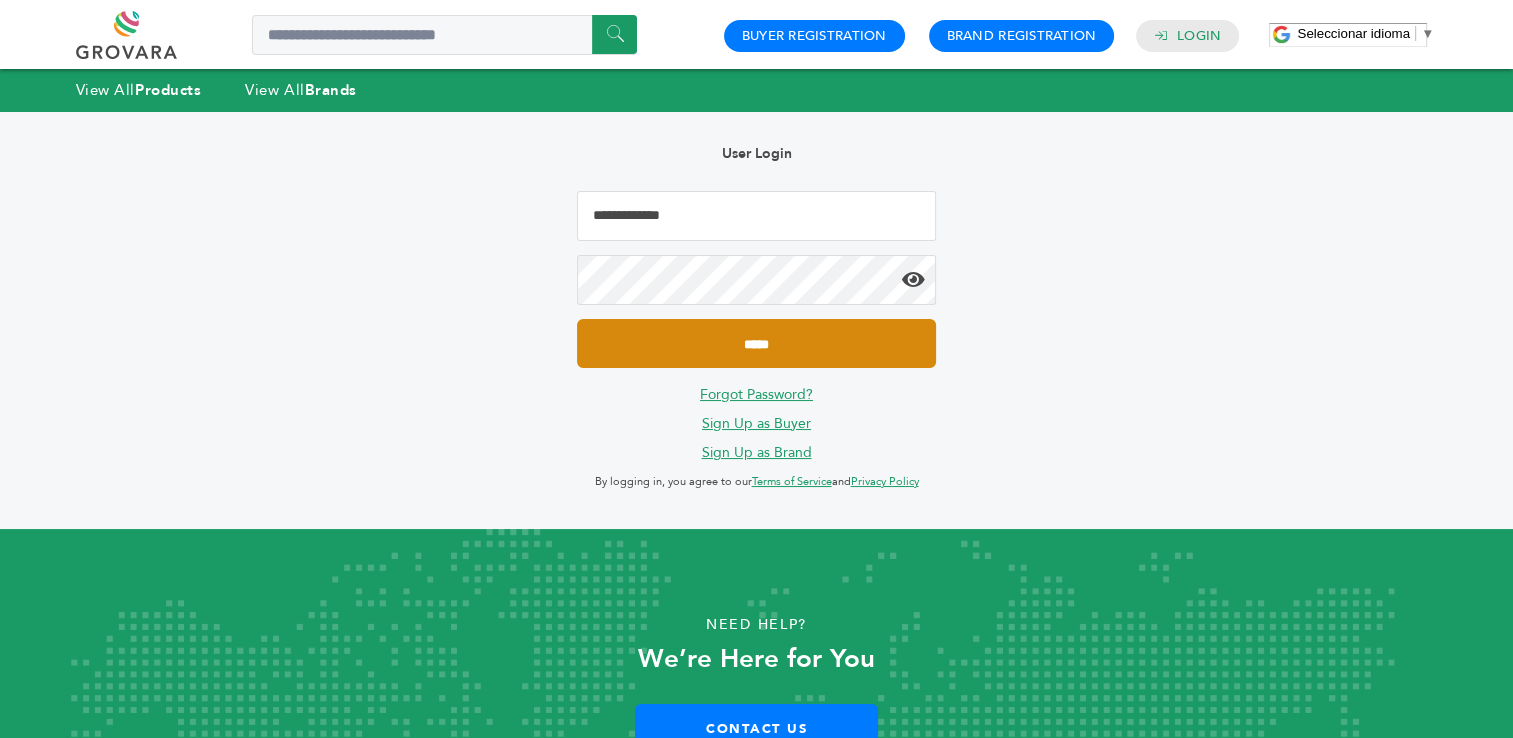 type on "**********" 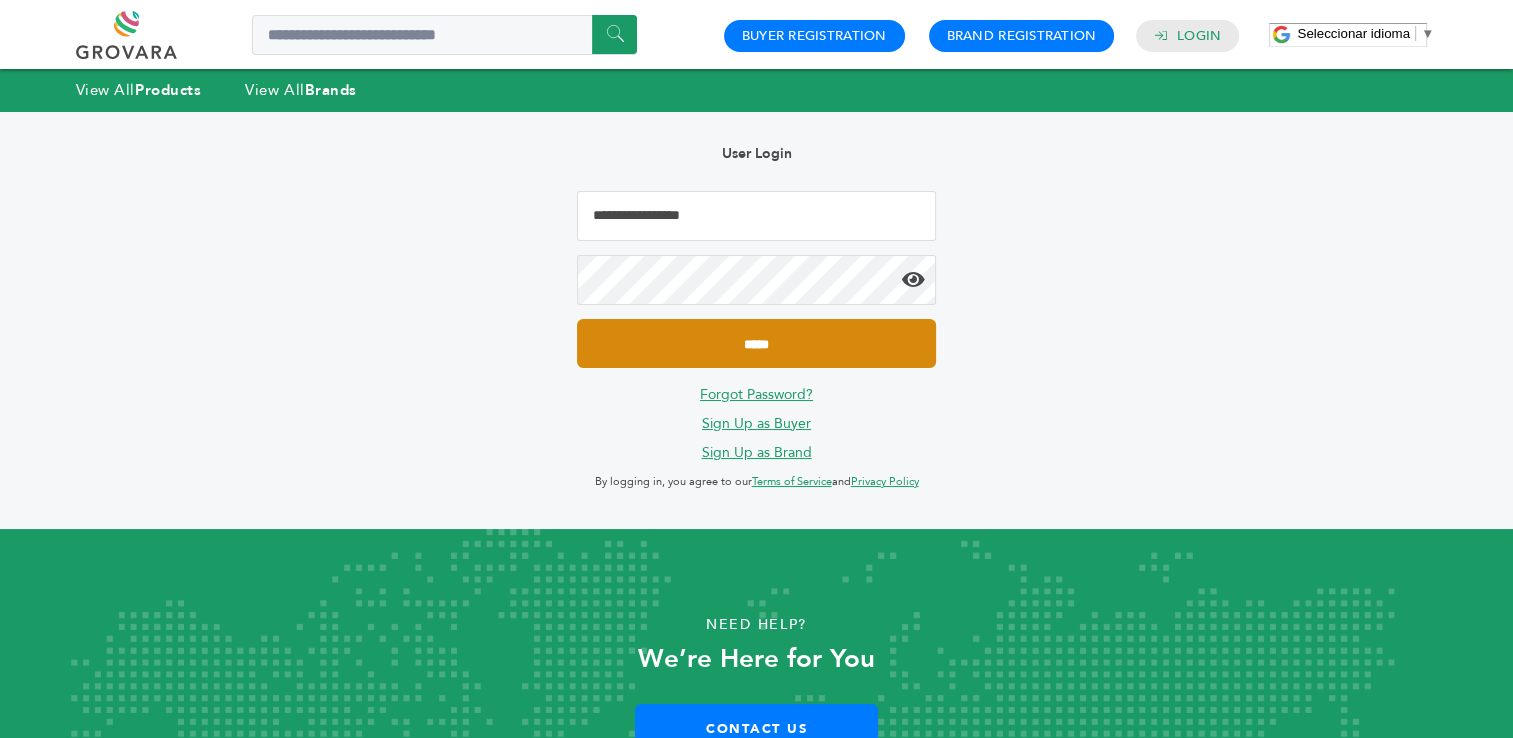 click on "*****" at bounding box center [756, 343] 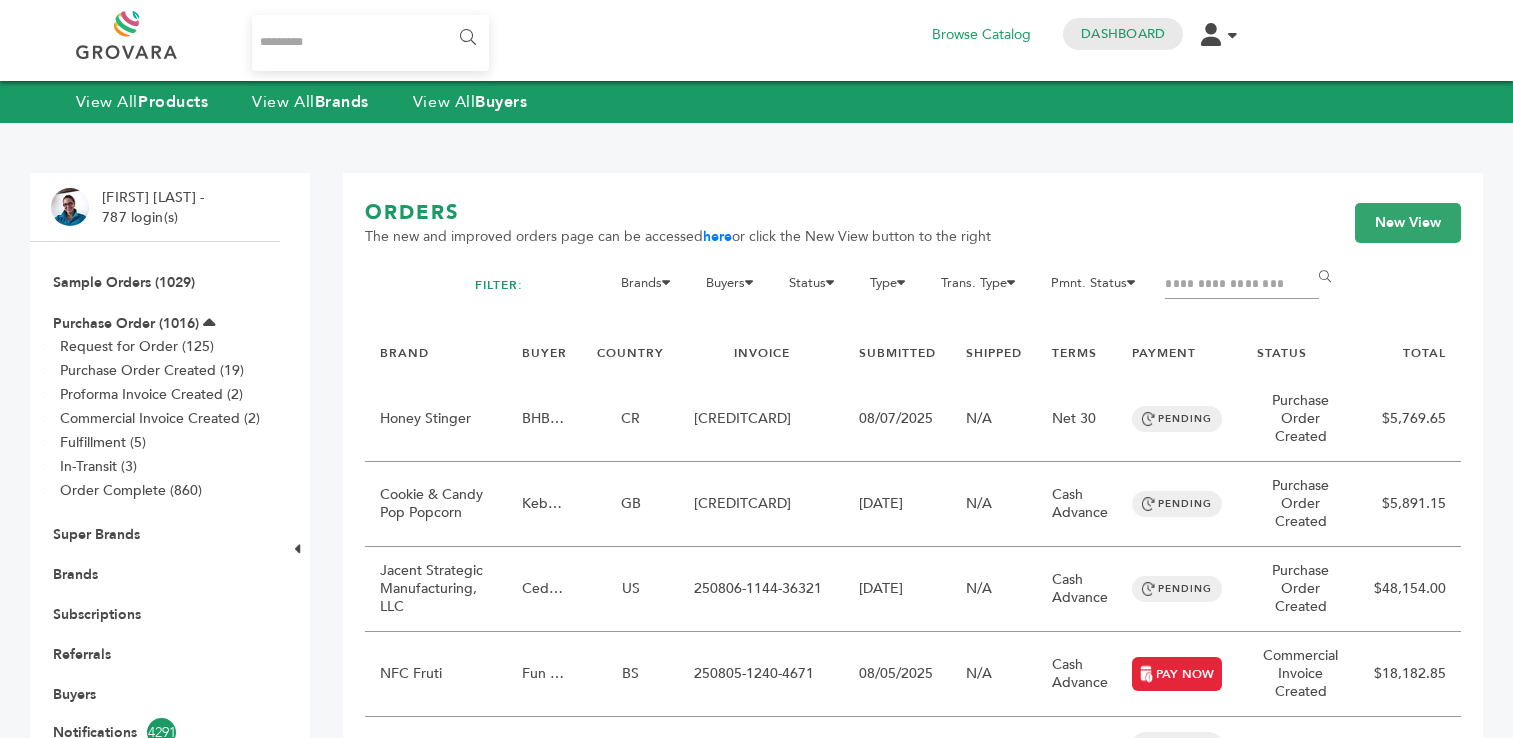 scroll, scrollTop: 0, scrollLeft: 0, axis: both 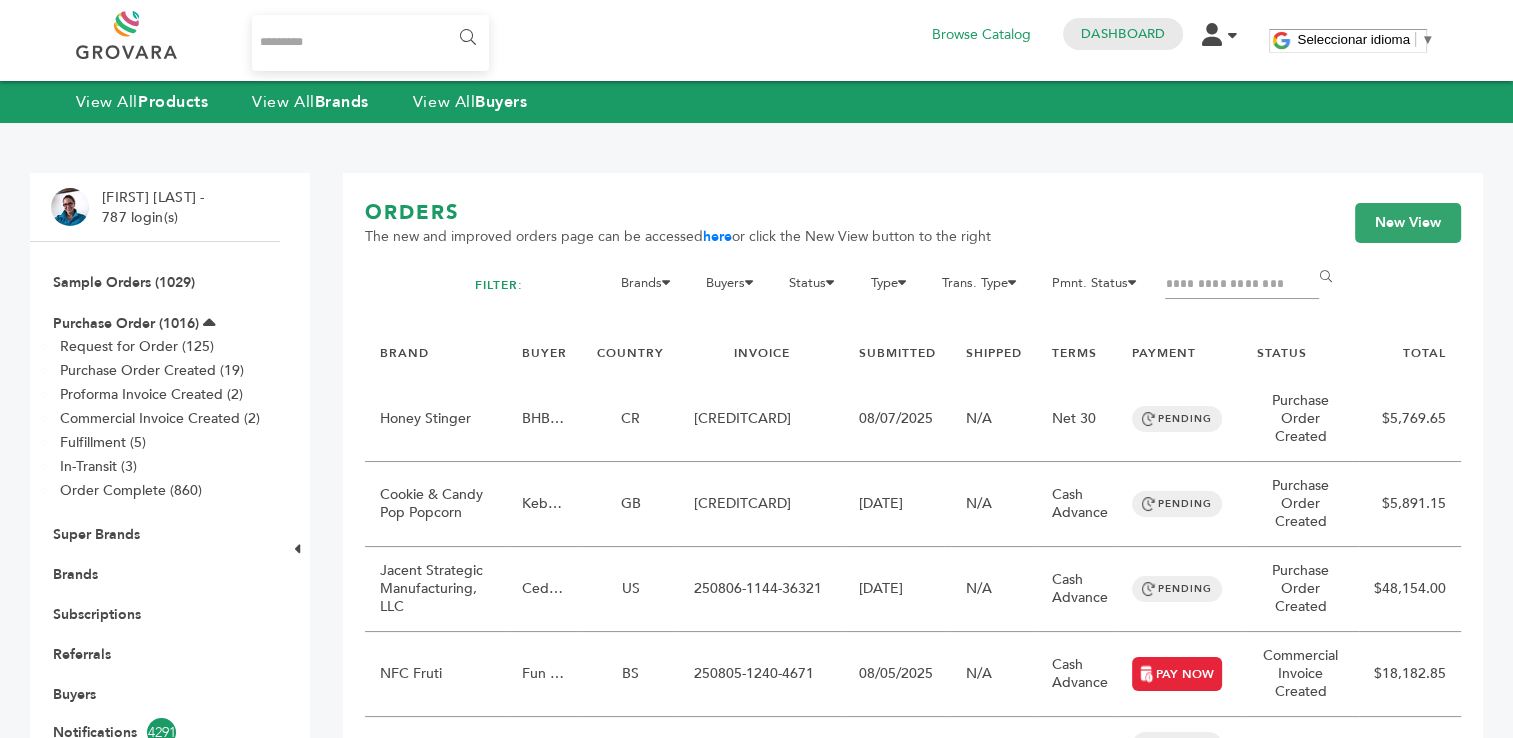 click at bounding box center [1242, 285] 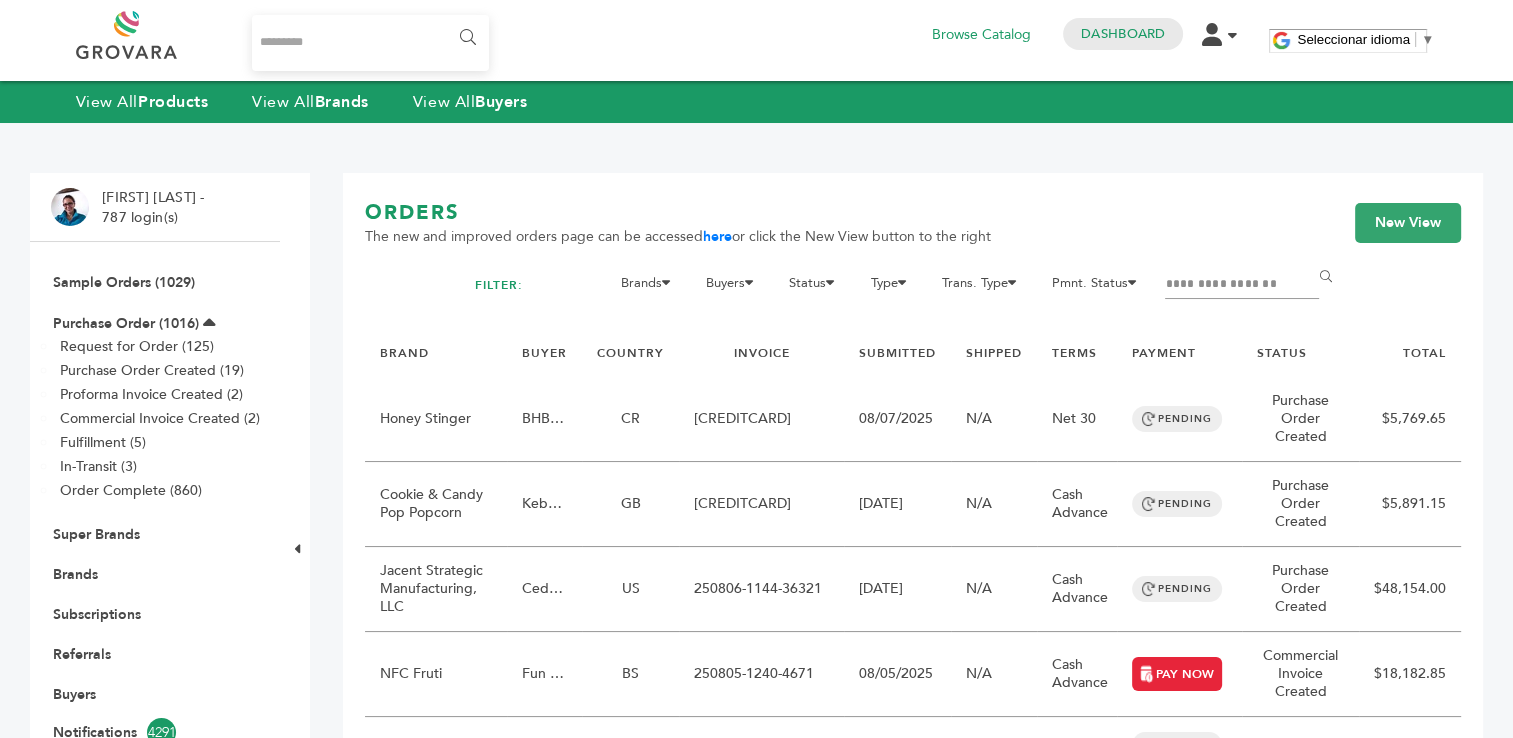 type on "**********" 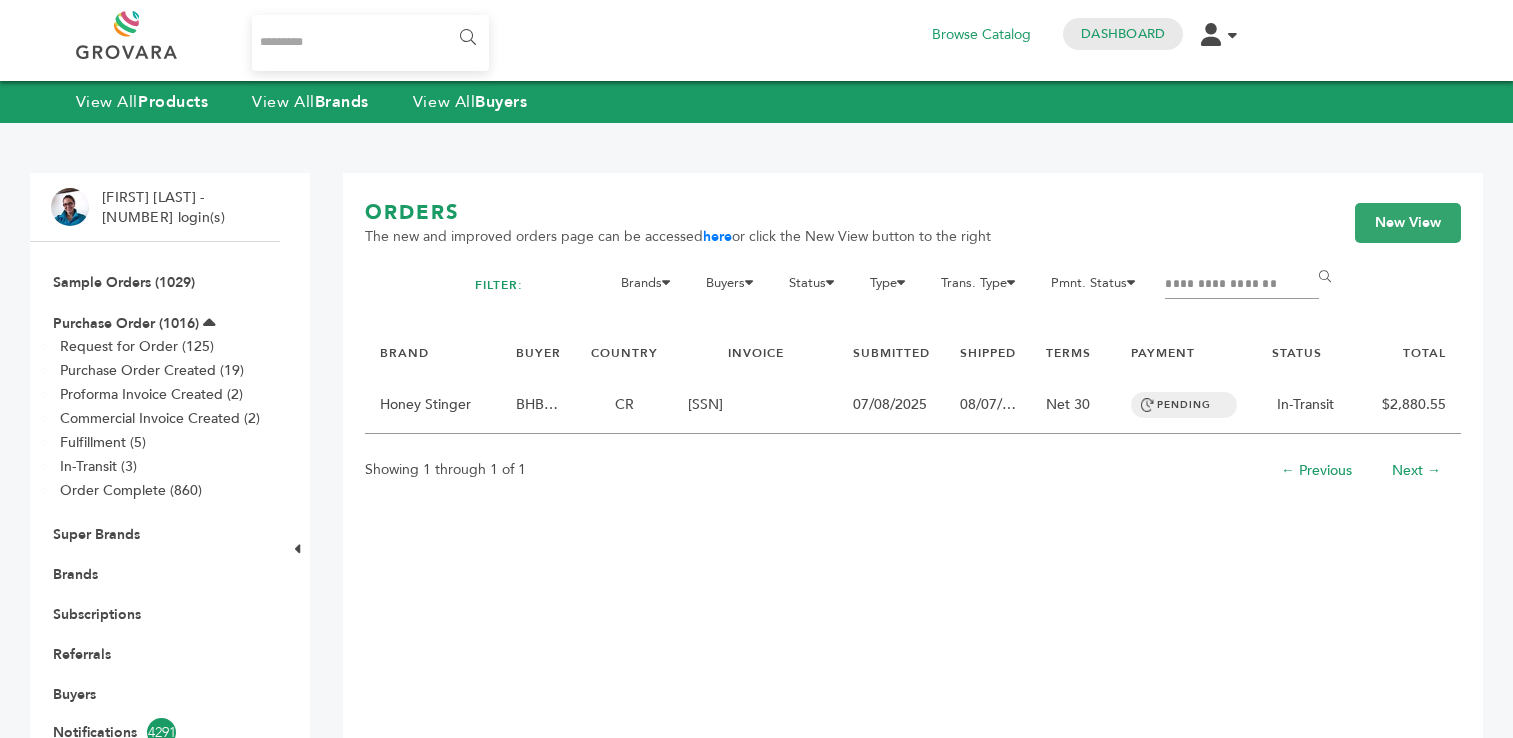scroll, scrollTop: 0, scrollLeft: 0, axis: both 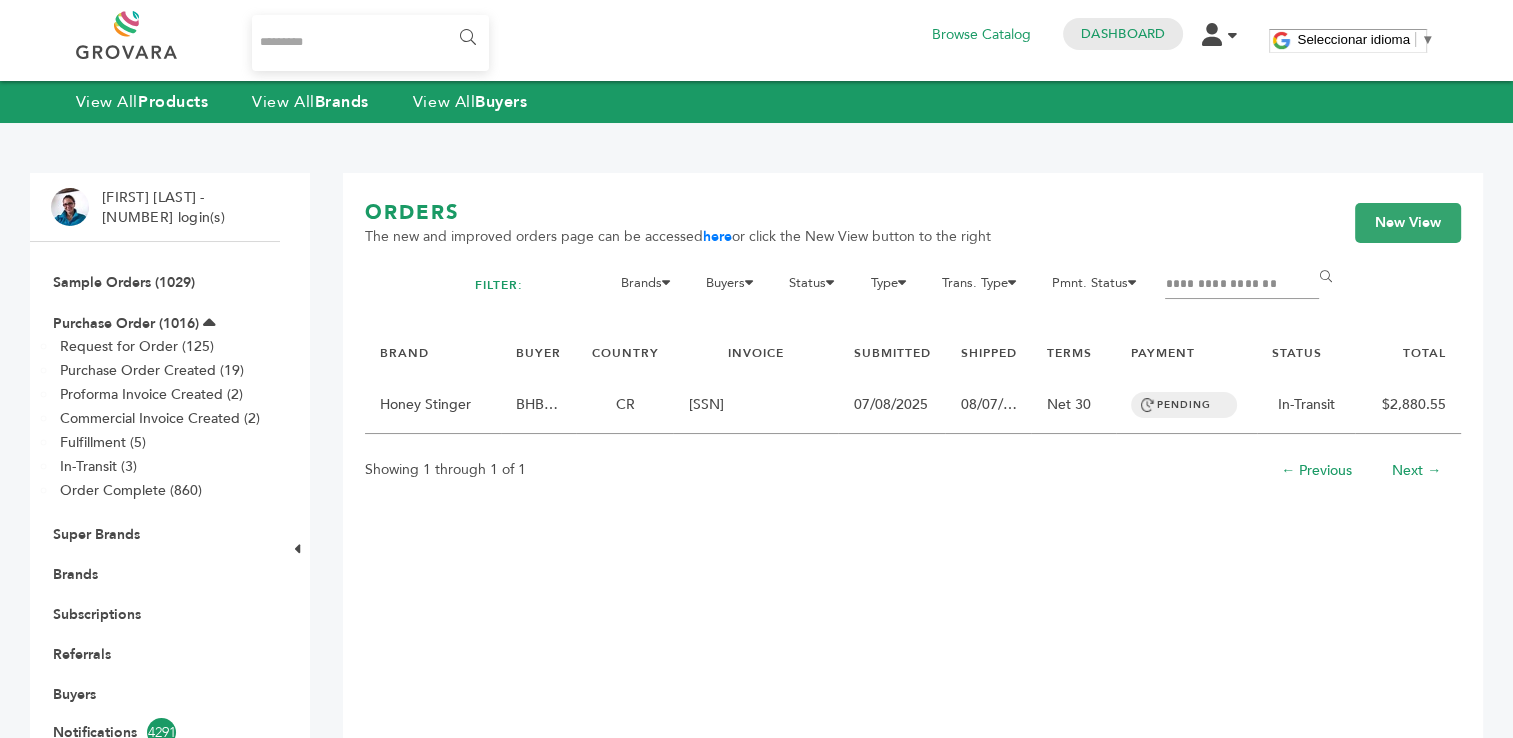 drag, startPoint x: 1278, startPoint y: 286, endPoint x: 1160, endPoint y: 286, distance: 118 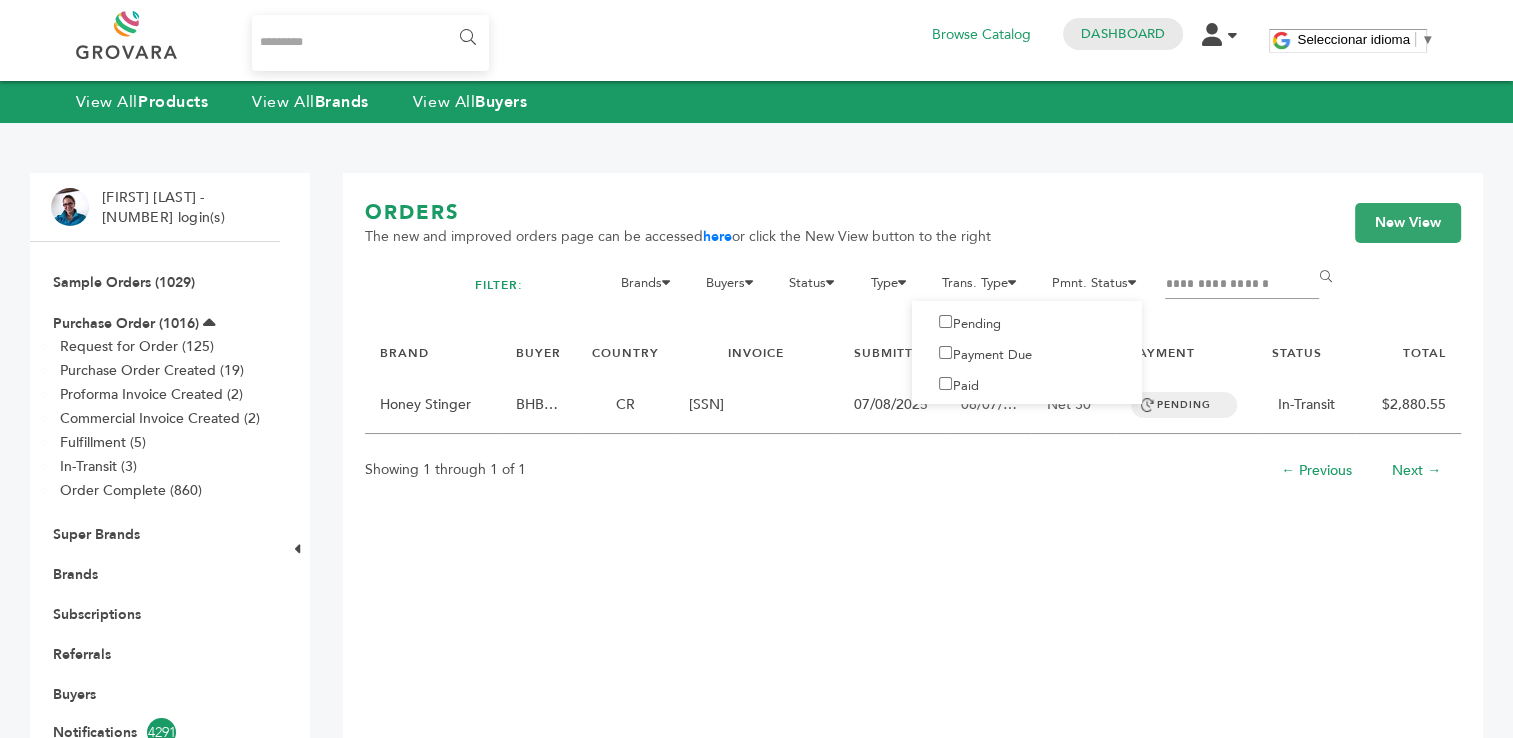 type on "**********" 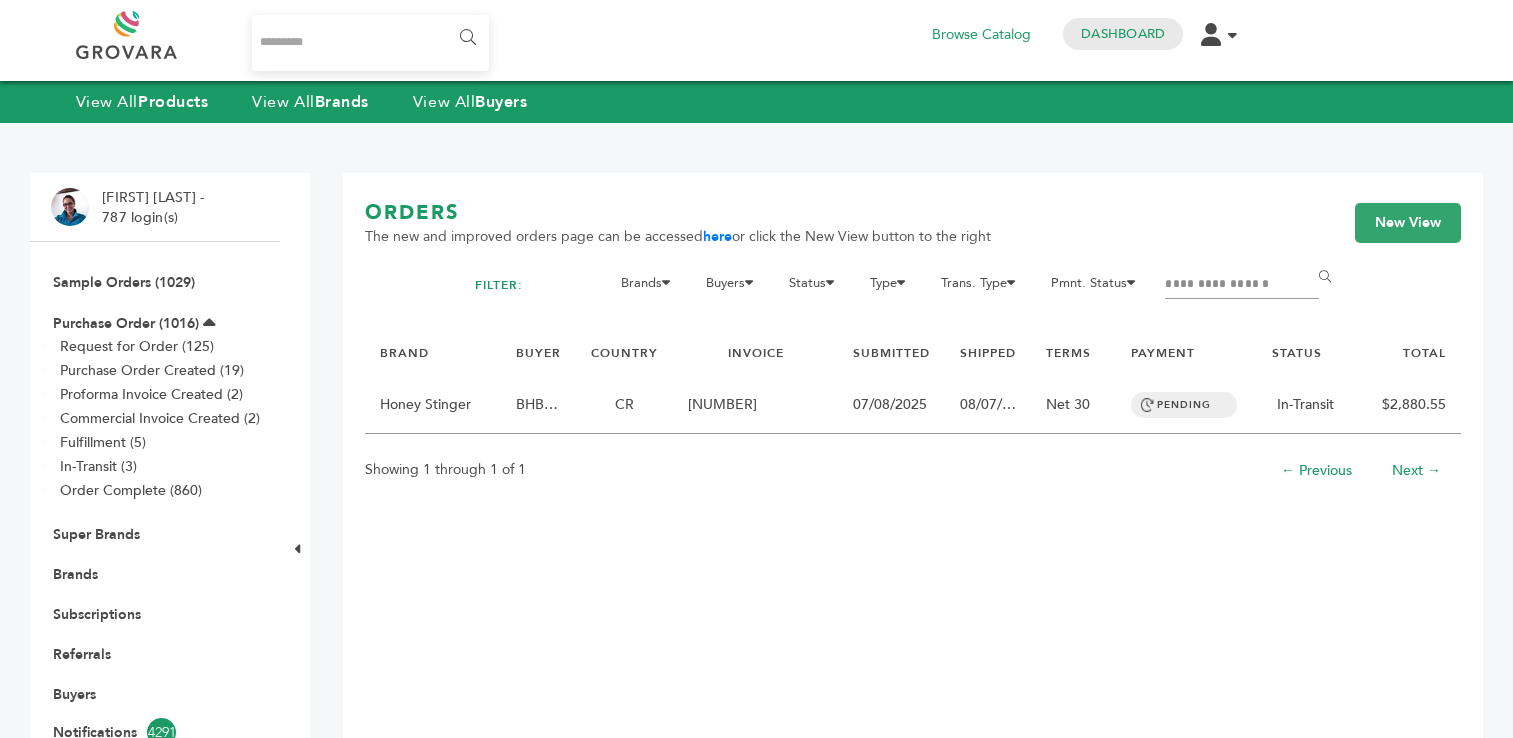 scroll, scrollTop: 0, scrollLeft: 0, axis: both 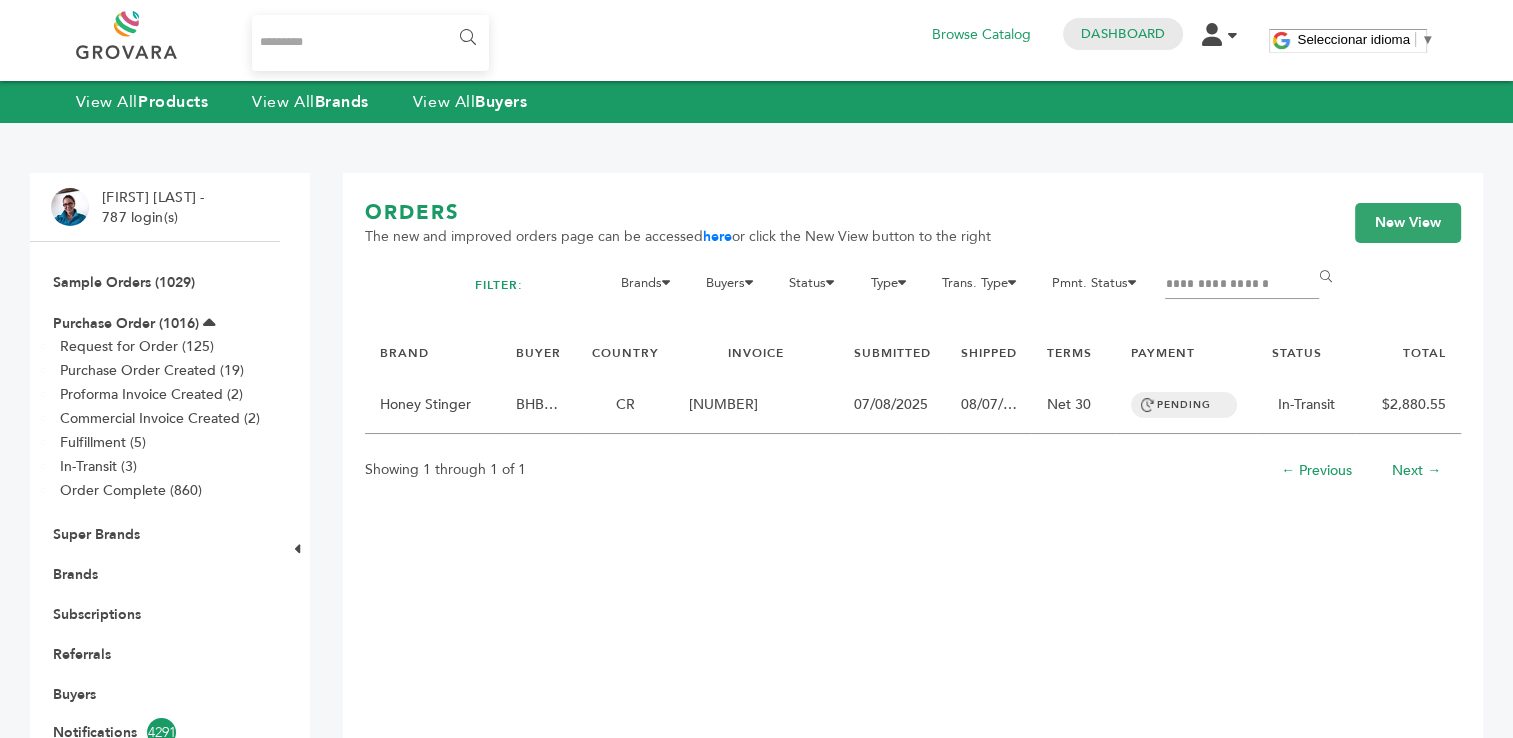 click on "**********" at bounding box center (1242, 285) 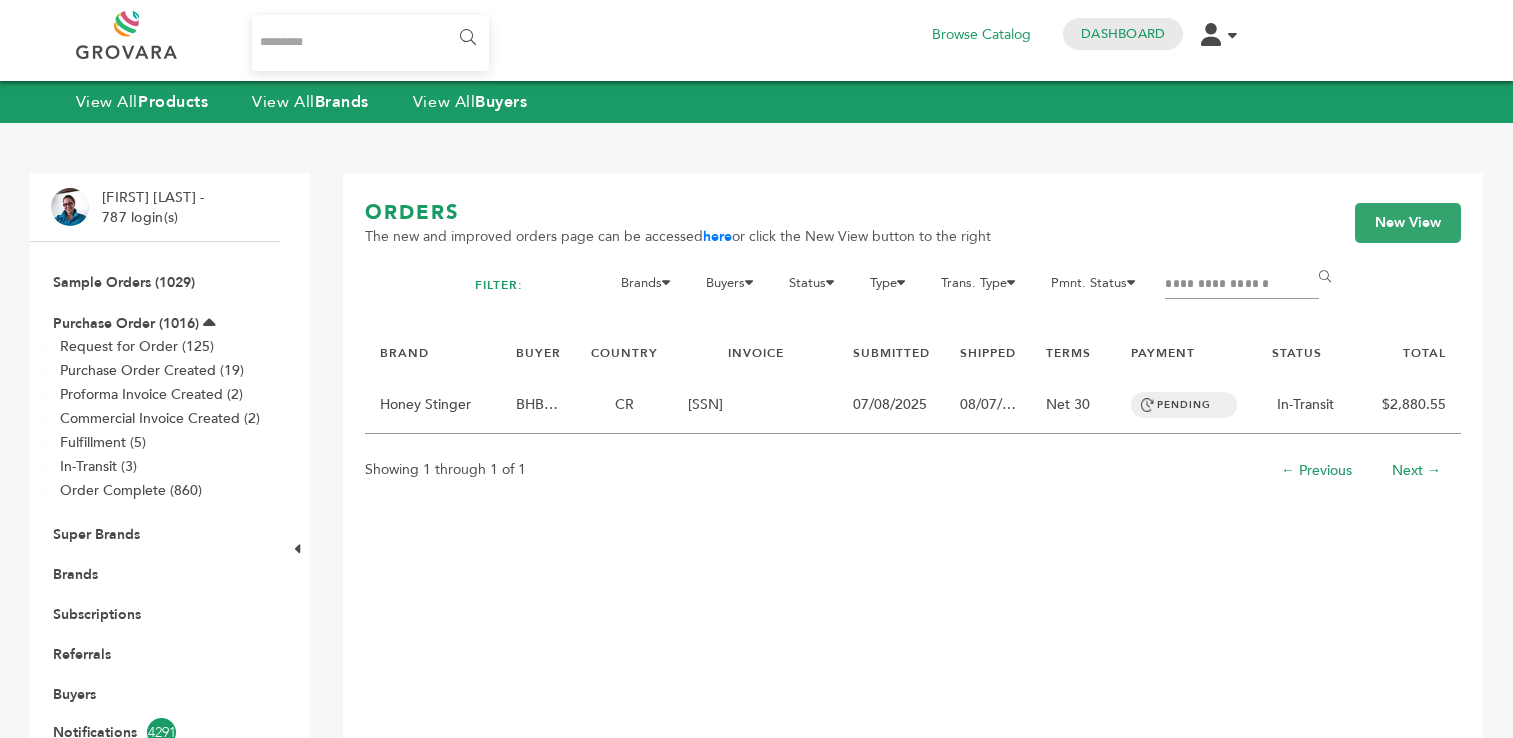 scroll, scrollTop: 0, scrollLeft: 0, axis: both 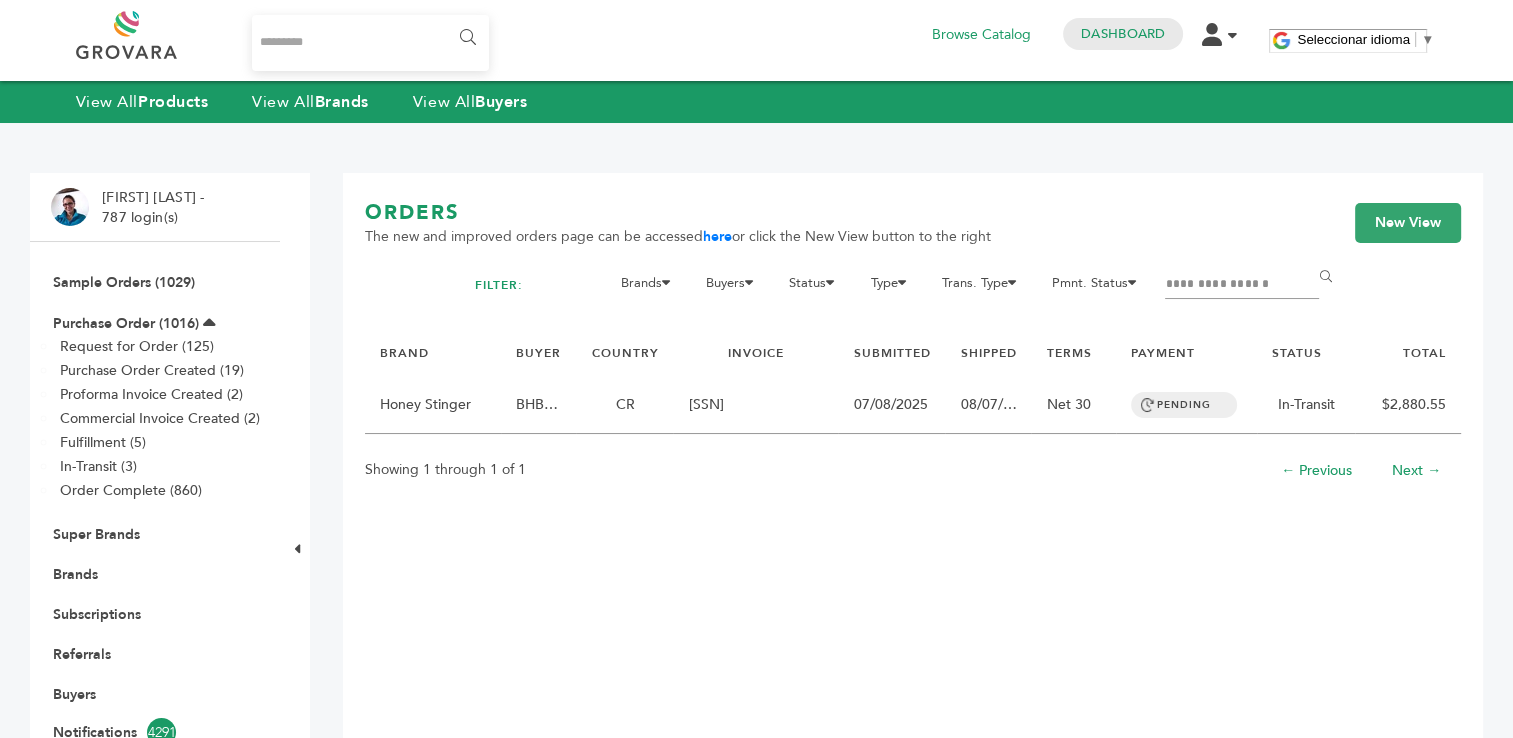 click on "**********" at bounding box center (1242, 285) 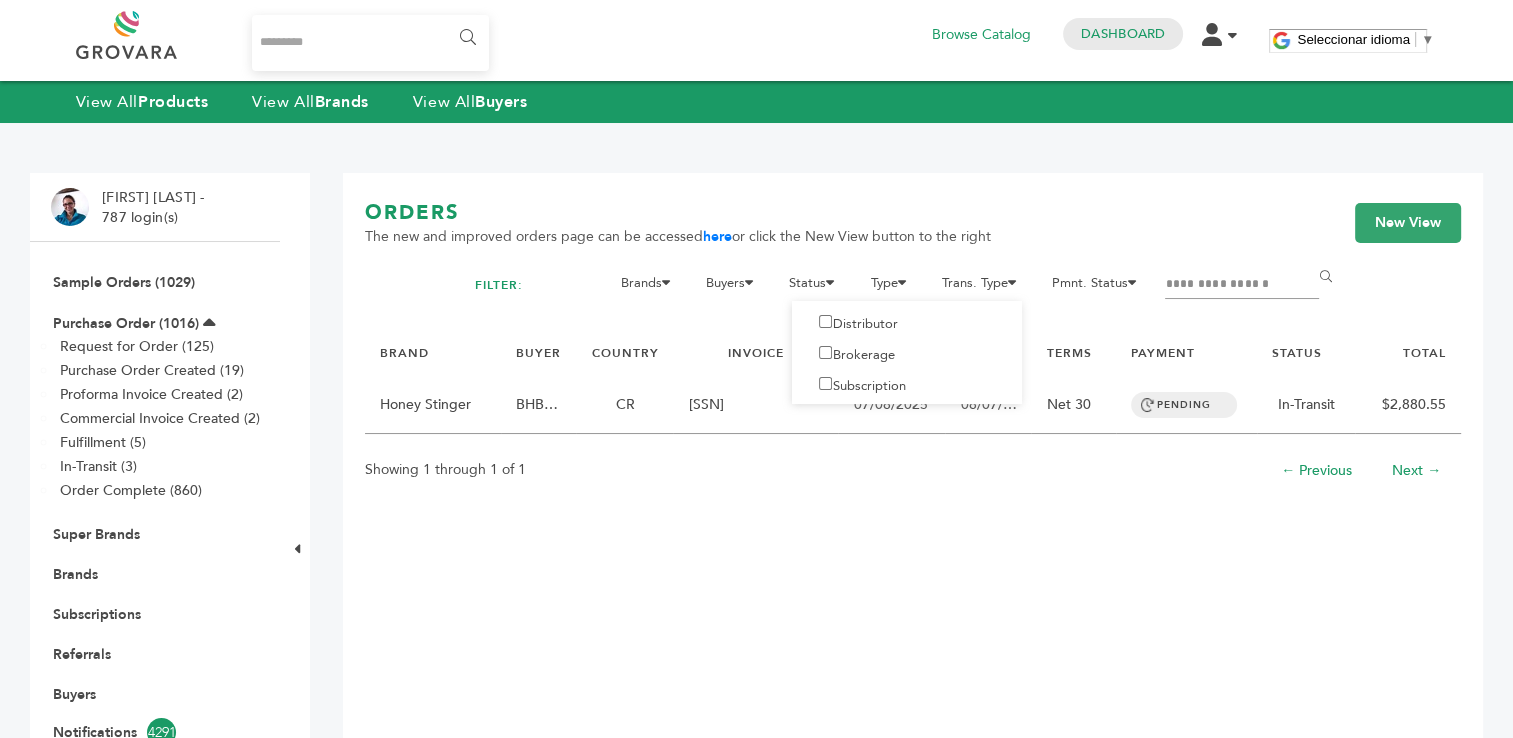 drag, startPoint x: 1277, startPoint y: 282, endPoint x: 988, endPoint y: 282, distance: 289 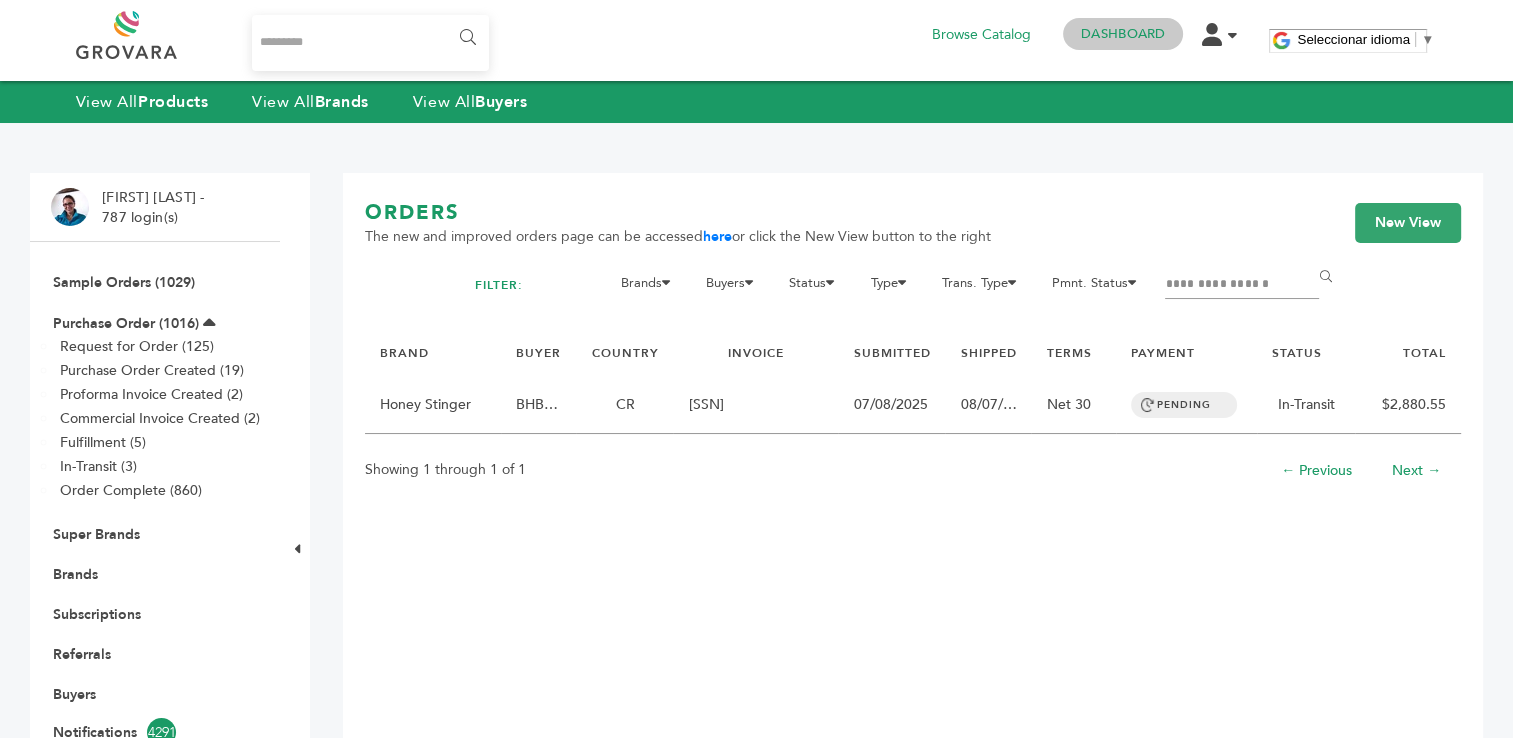 click on "Dashboard" at bounding box center [1123, 34] 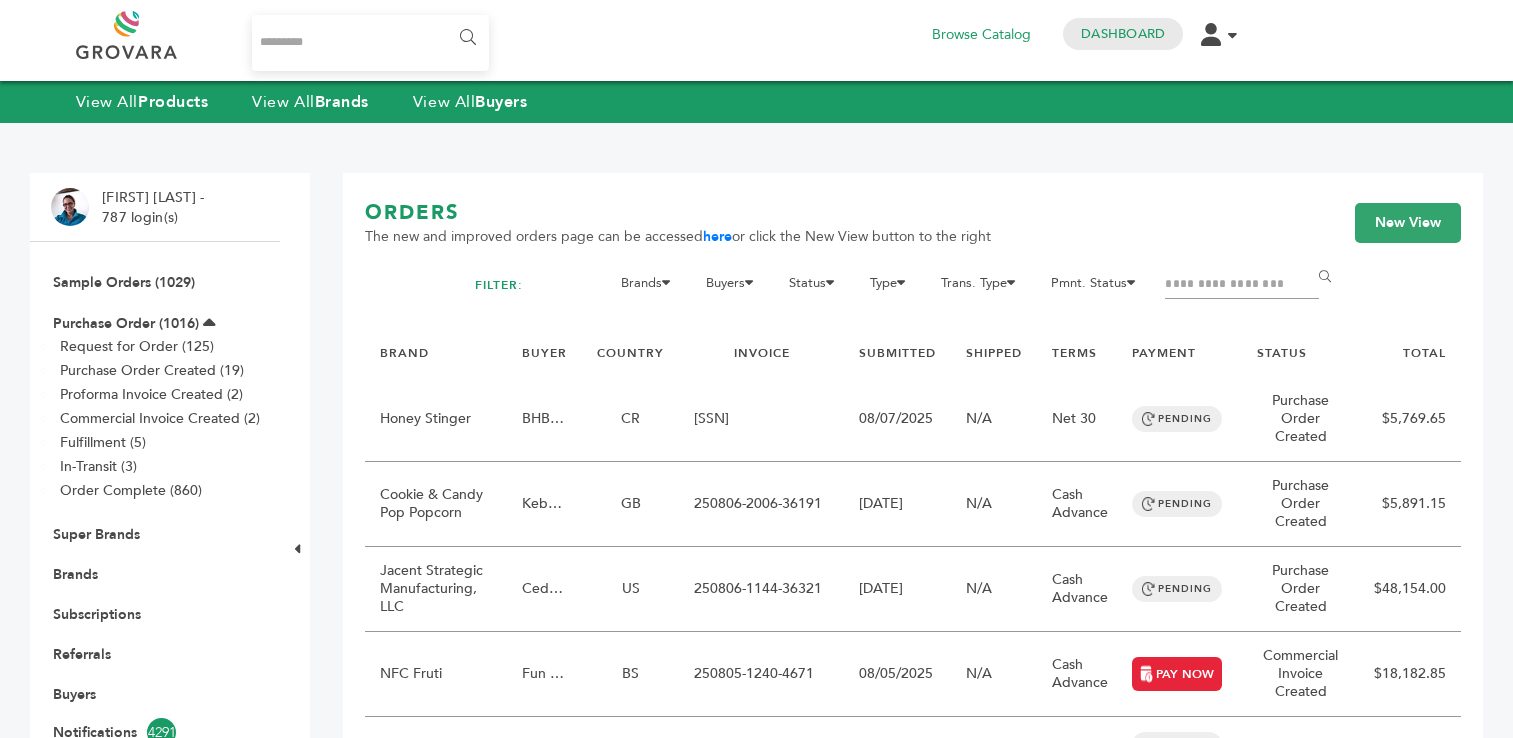 scroll, scrollTop: 0, scrollLeft: 0, axis: both 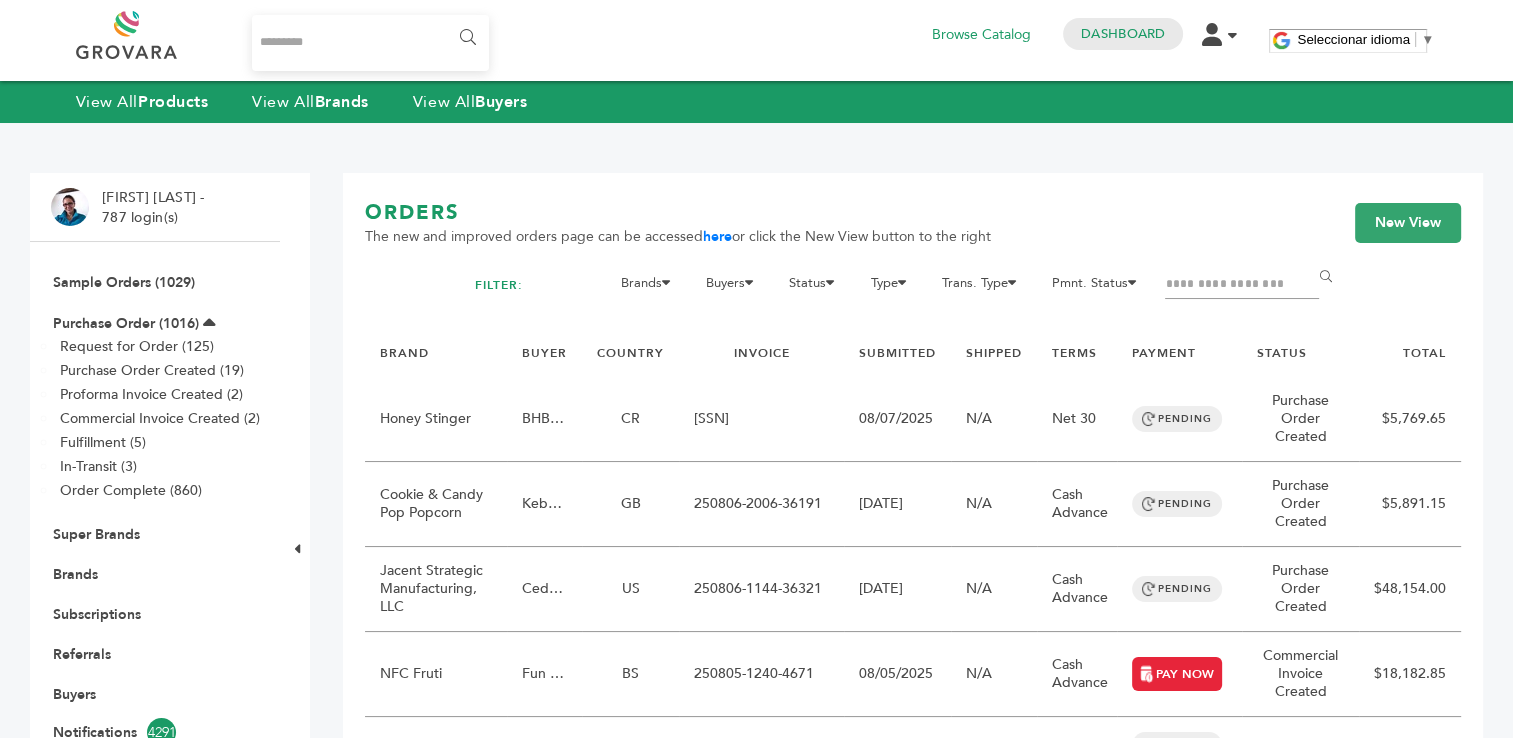 click at bounding box center [1242, 285] 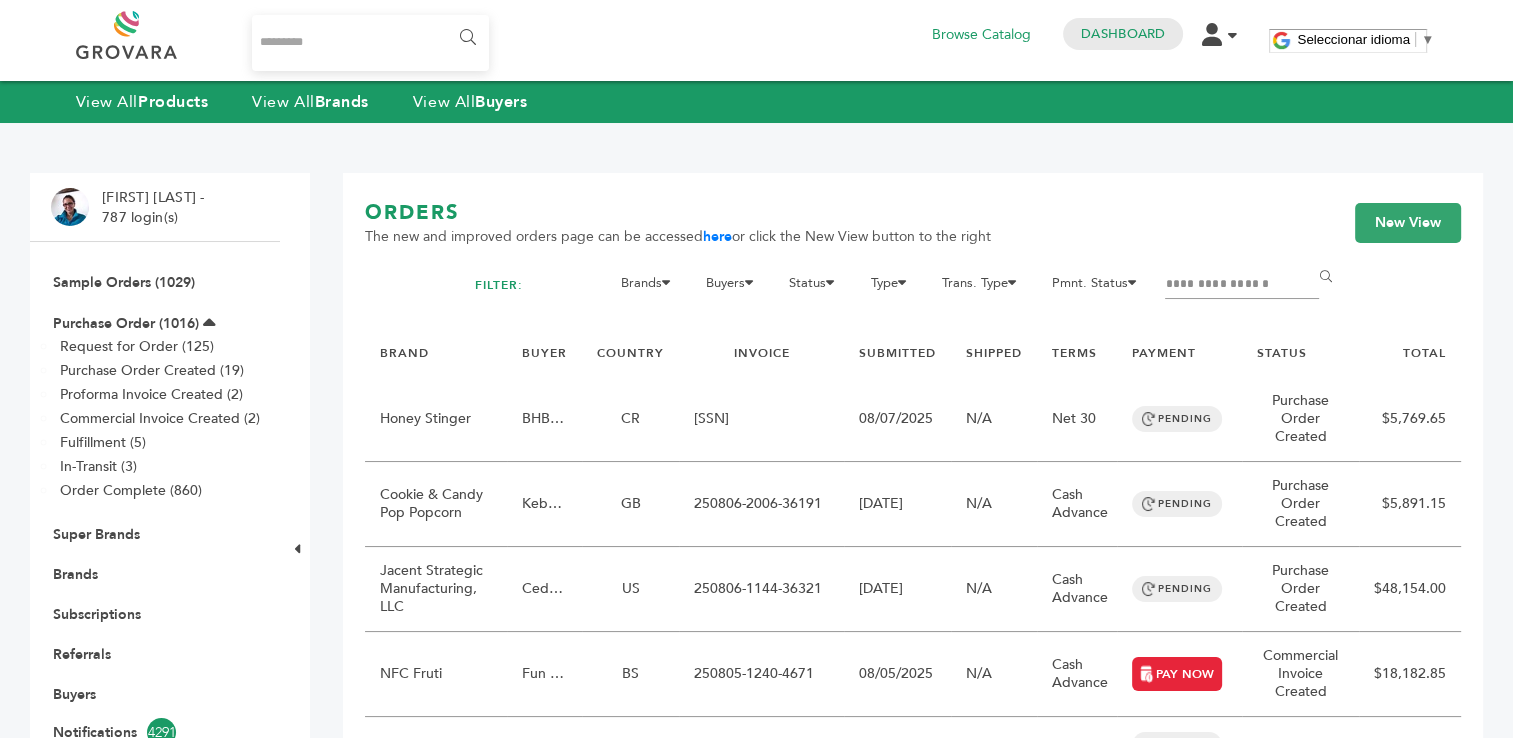type on "**********" 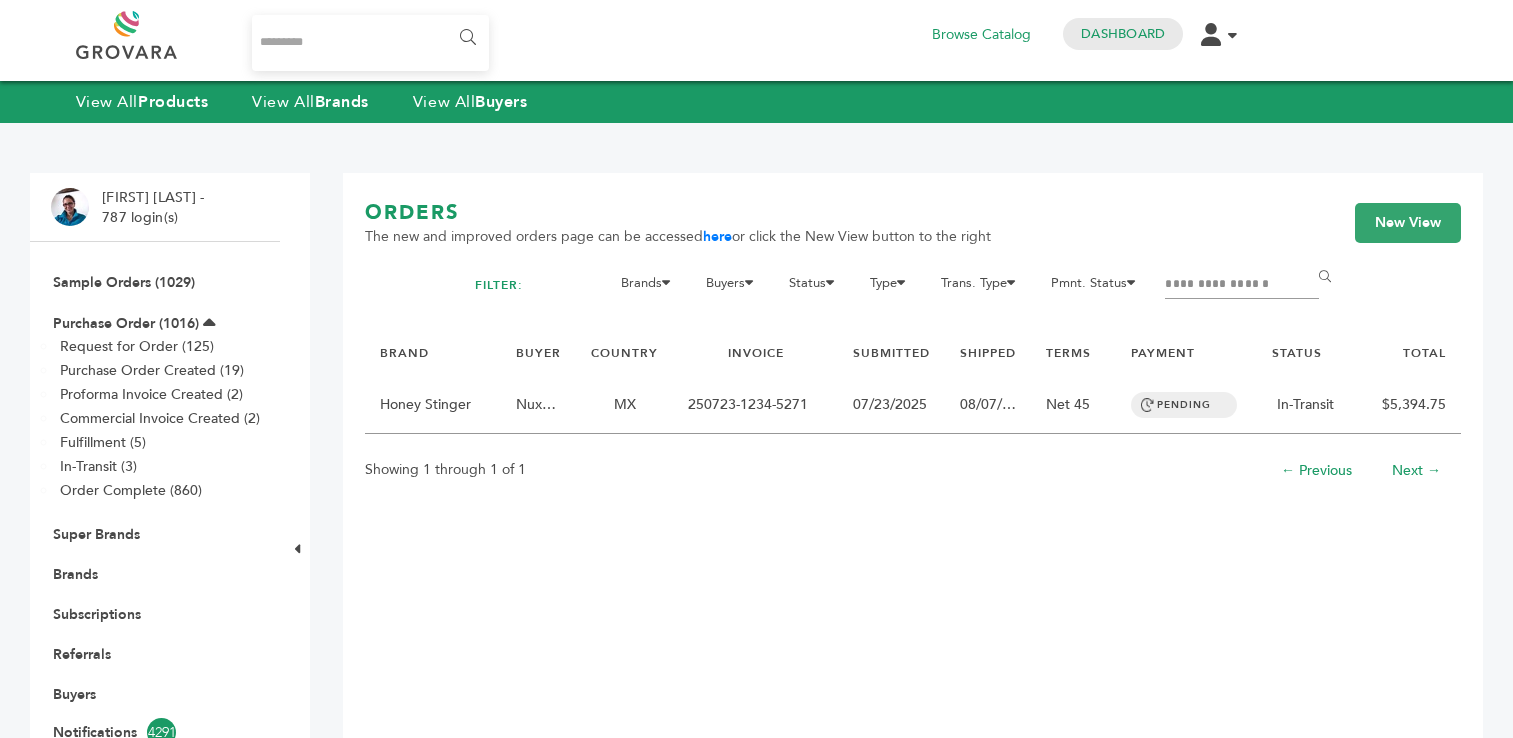 scroll, scrollTop: 0, scrollLeft: 0, axis: both 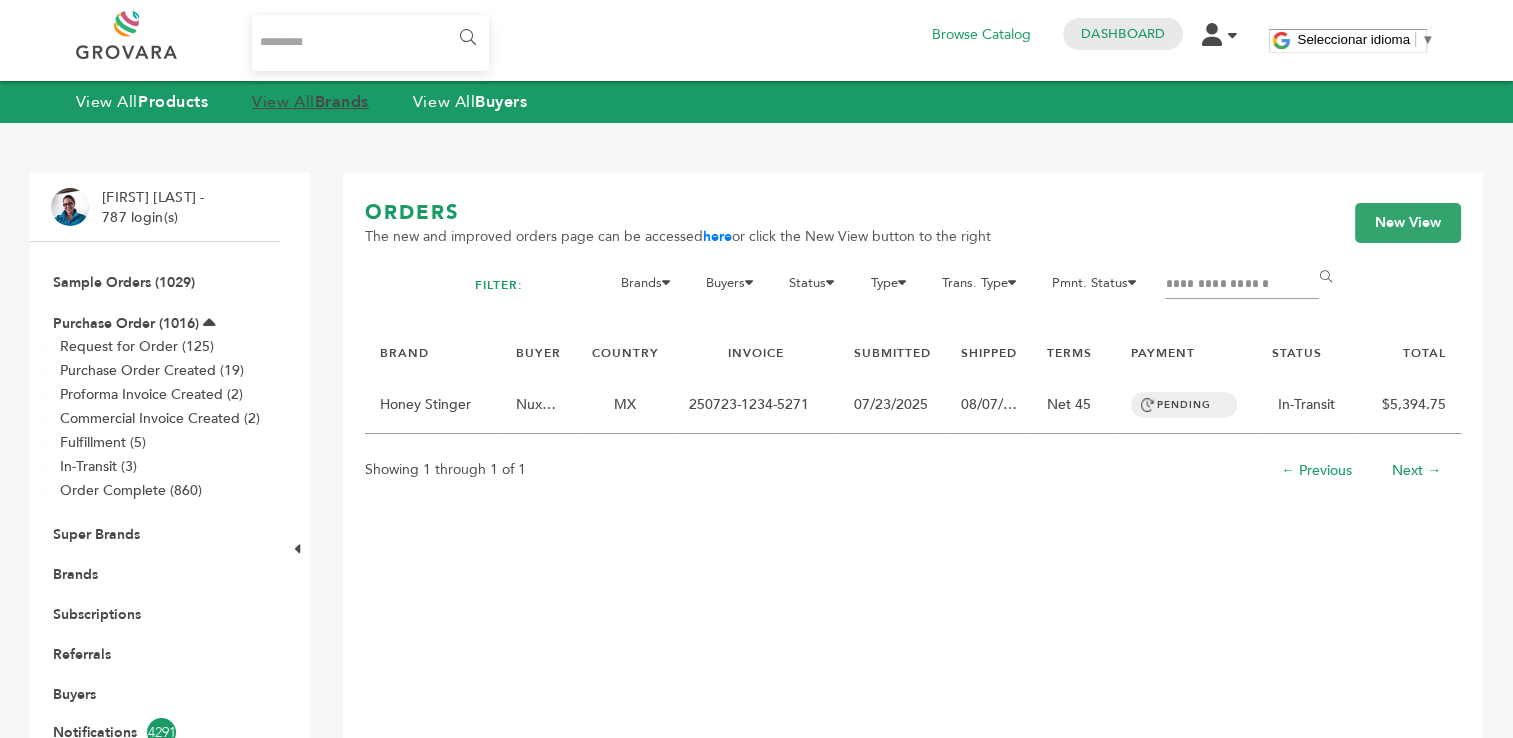 click on "Brands" at bounding box center [342, 102] 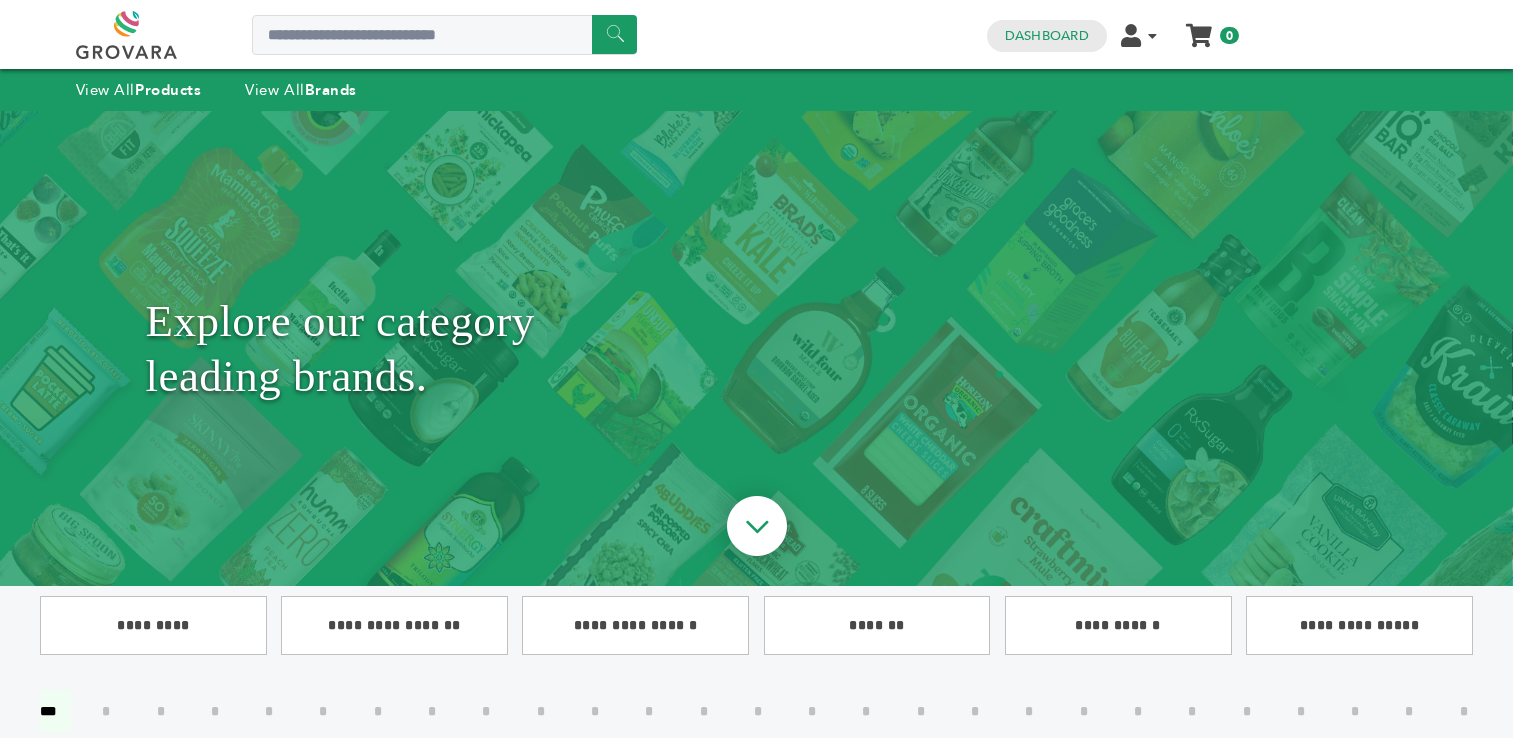 scroll, scrollTop: 0, scrollLeft: 0, axis: both 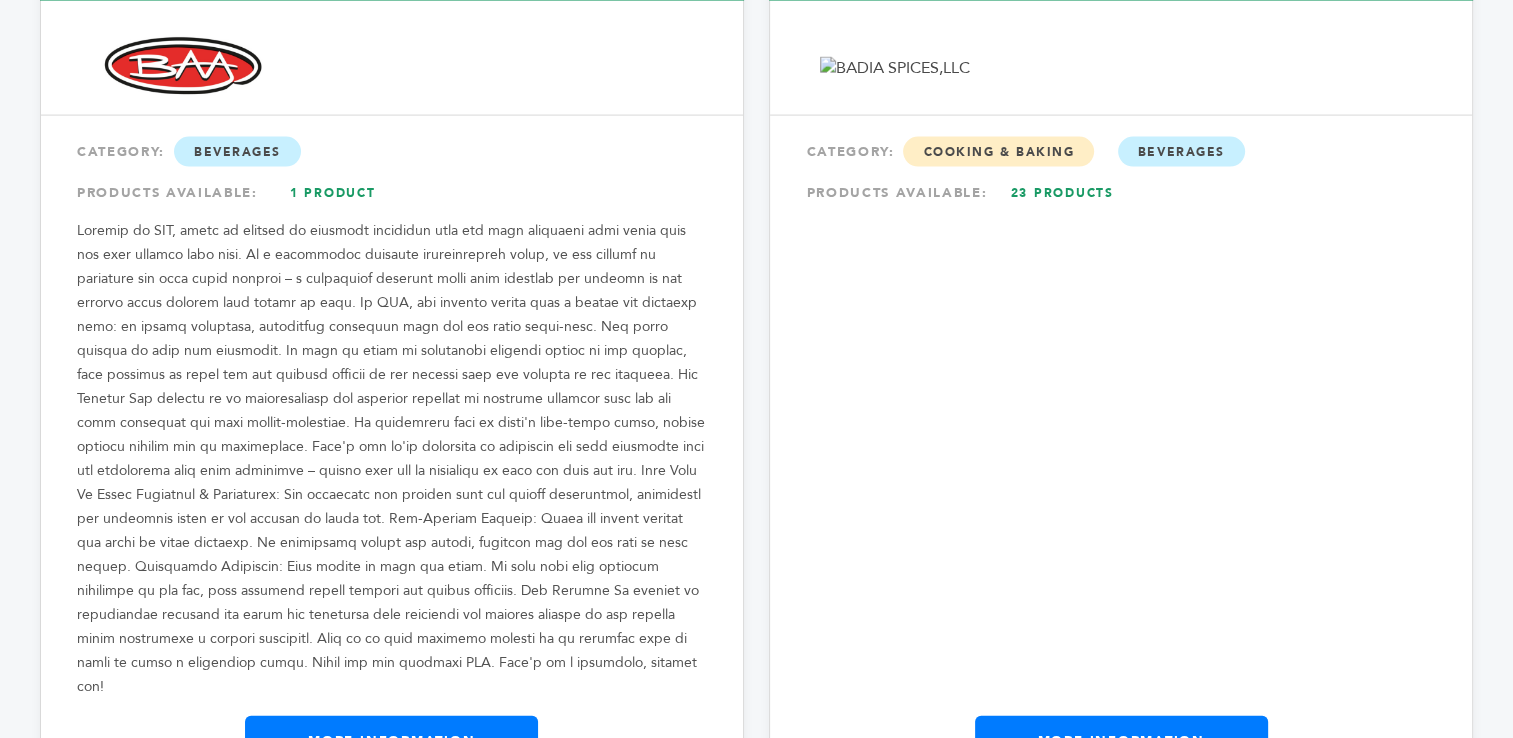 click on "More Information" at bounding box center (1121, 741) 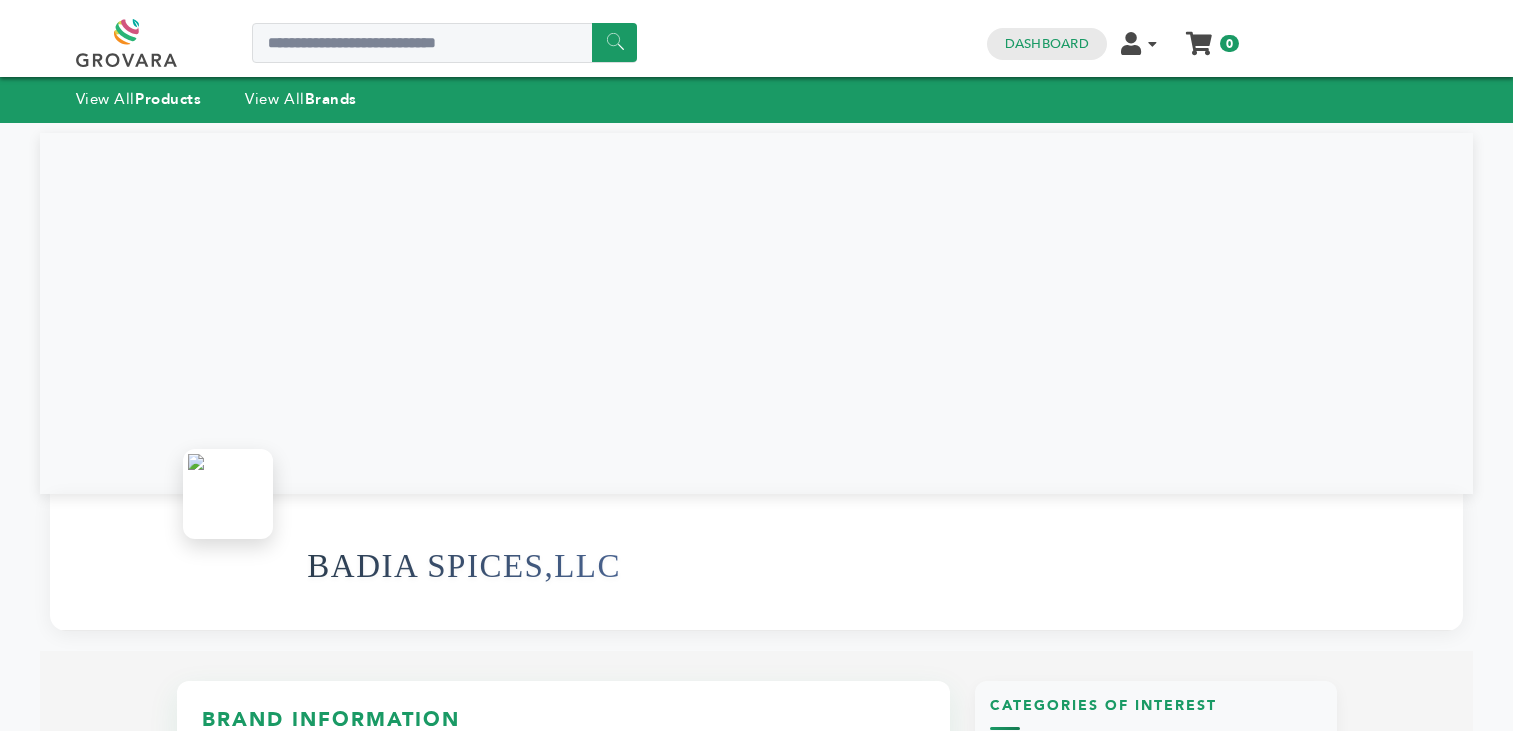 scroll, scrollTop: 0, scrollLeft: 0, axis: both 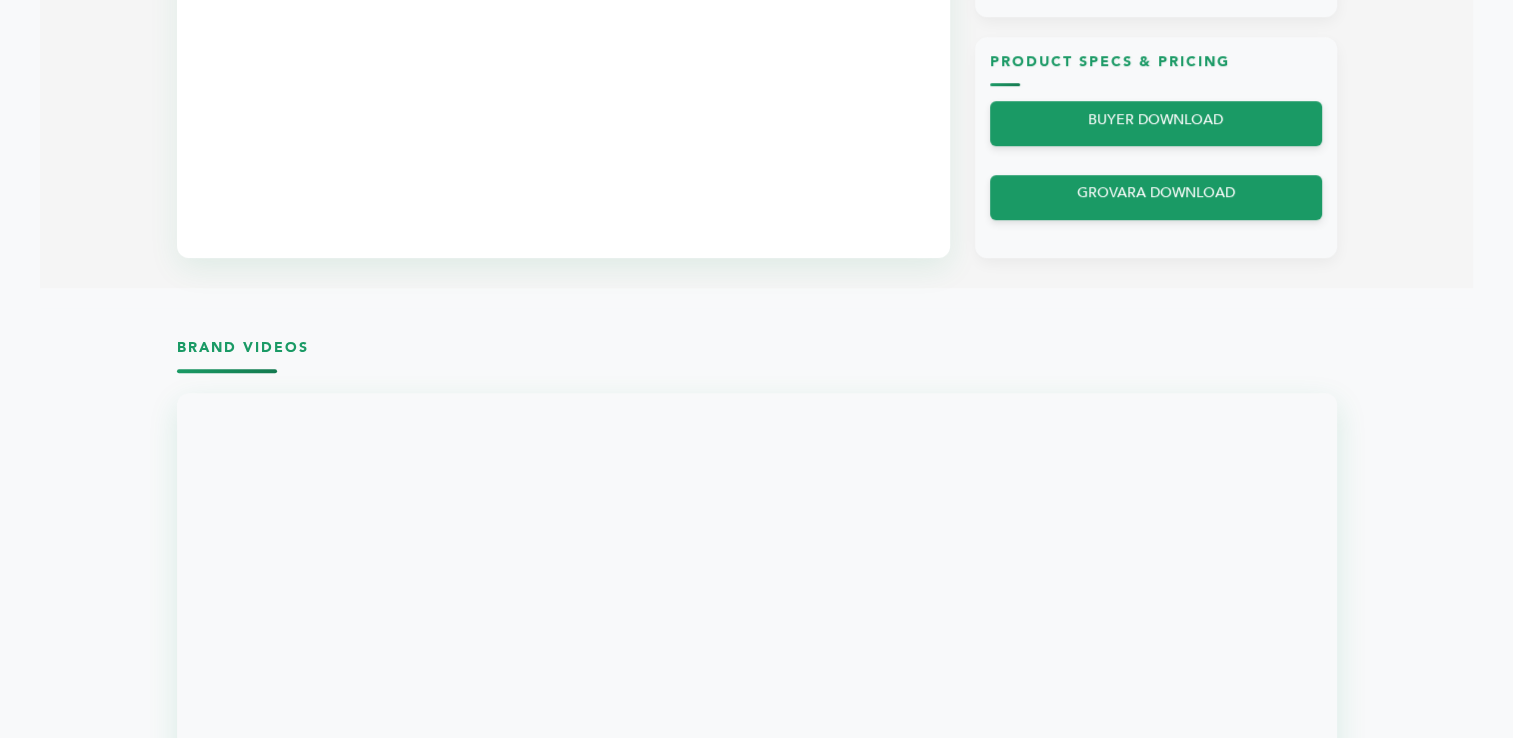 drag, startPoint x: 1521, startPoint y: 162, endPoint x: 1527, endPoint y: 565, distance: 403.04468 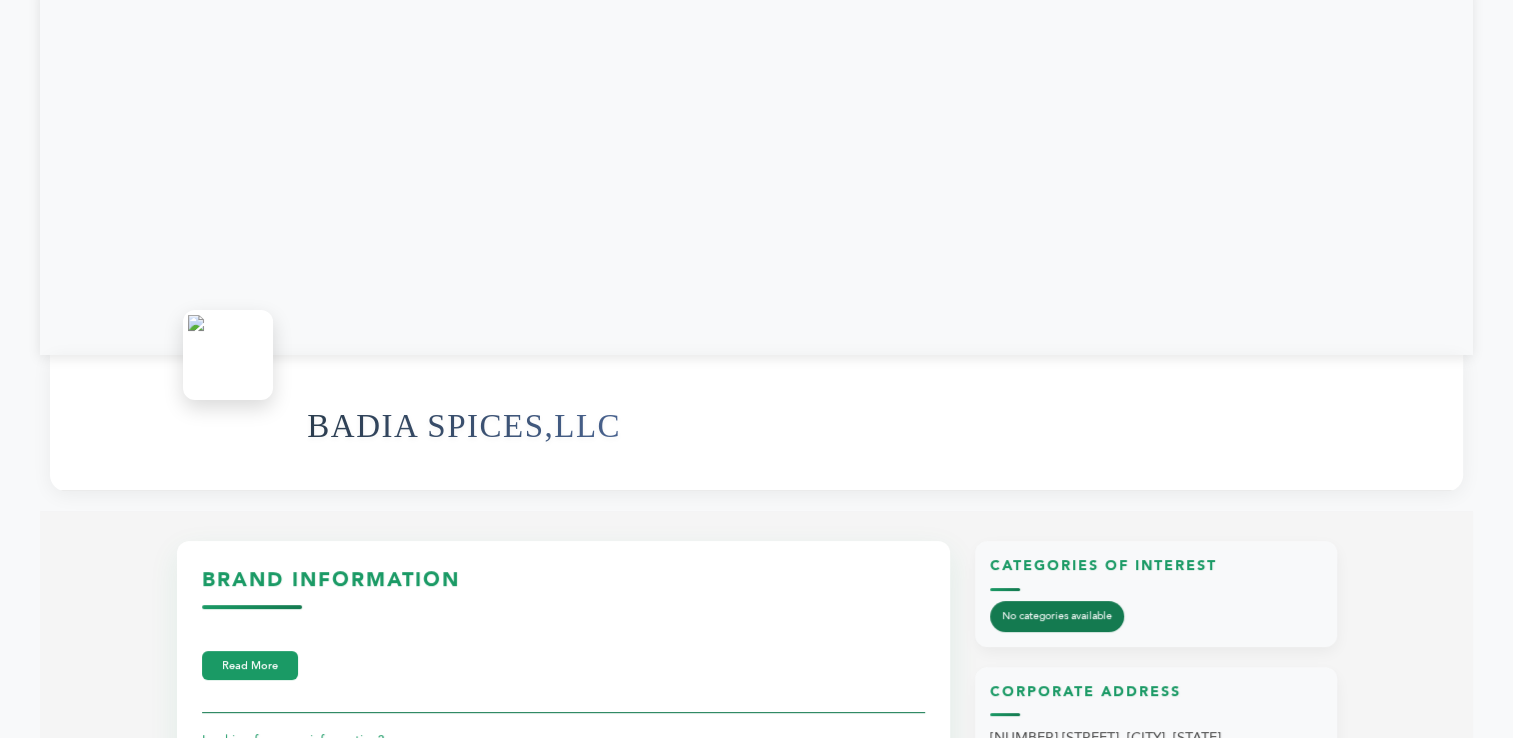 scroll, scrollTop: 0, scrollLeft: 0, axis: both 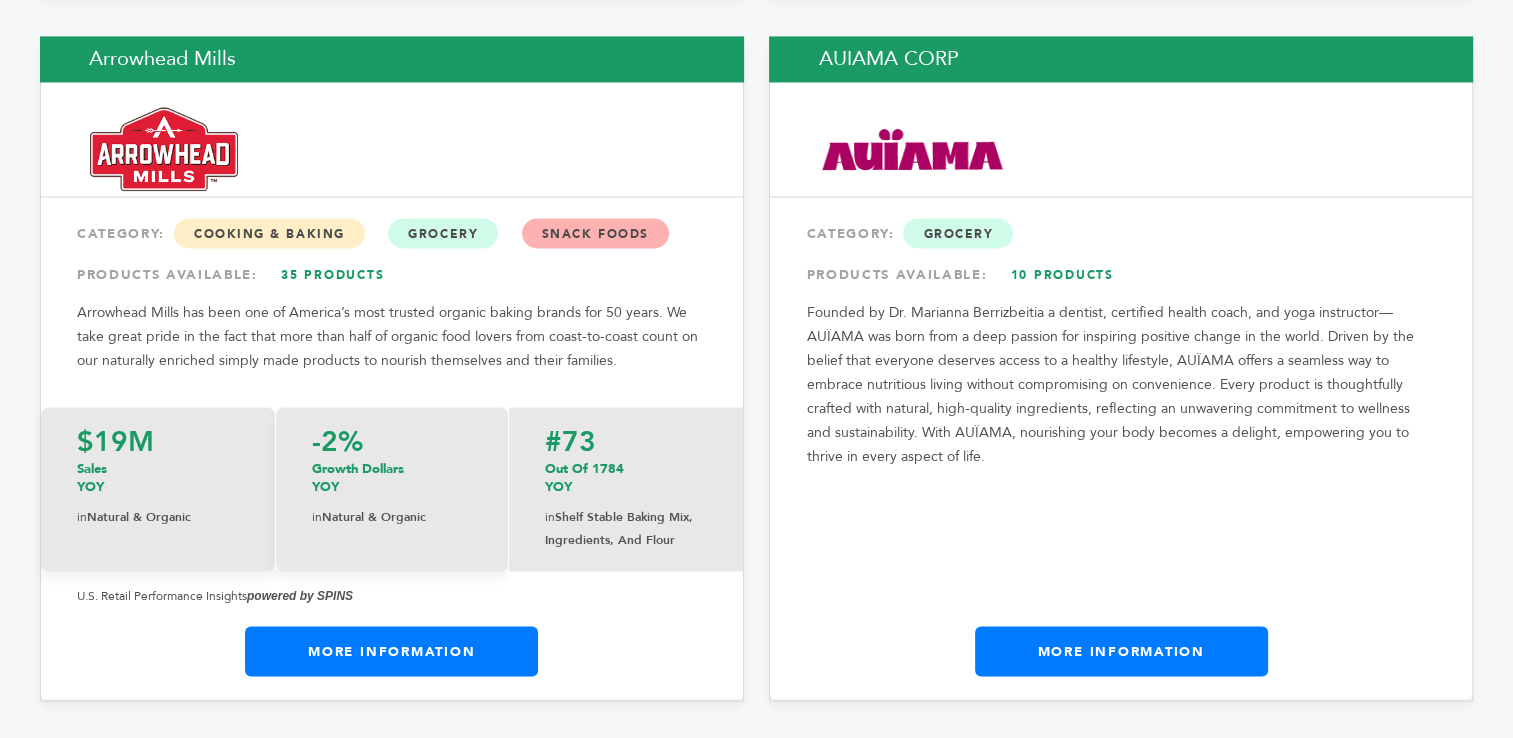 click on "More Information" at bounding box center (1121, 651) 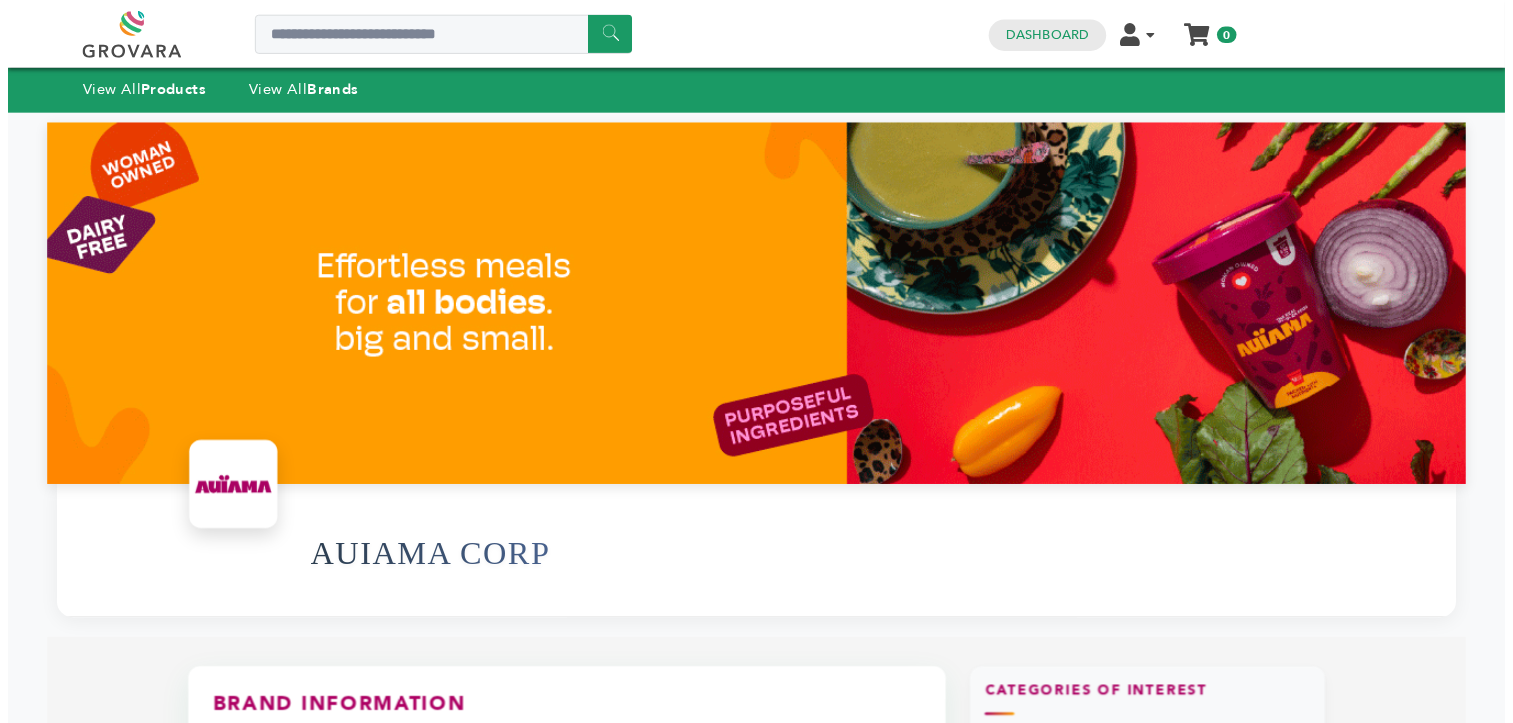 scroll, scrollTop: 0, scrollLeft: 0, axis: both 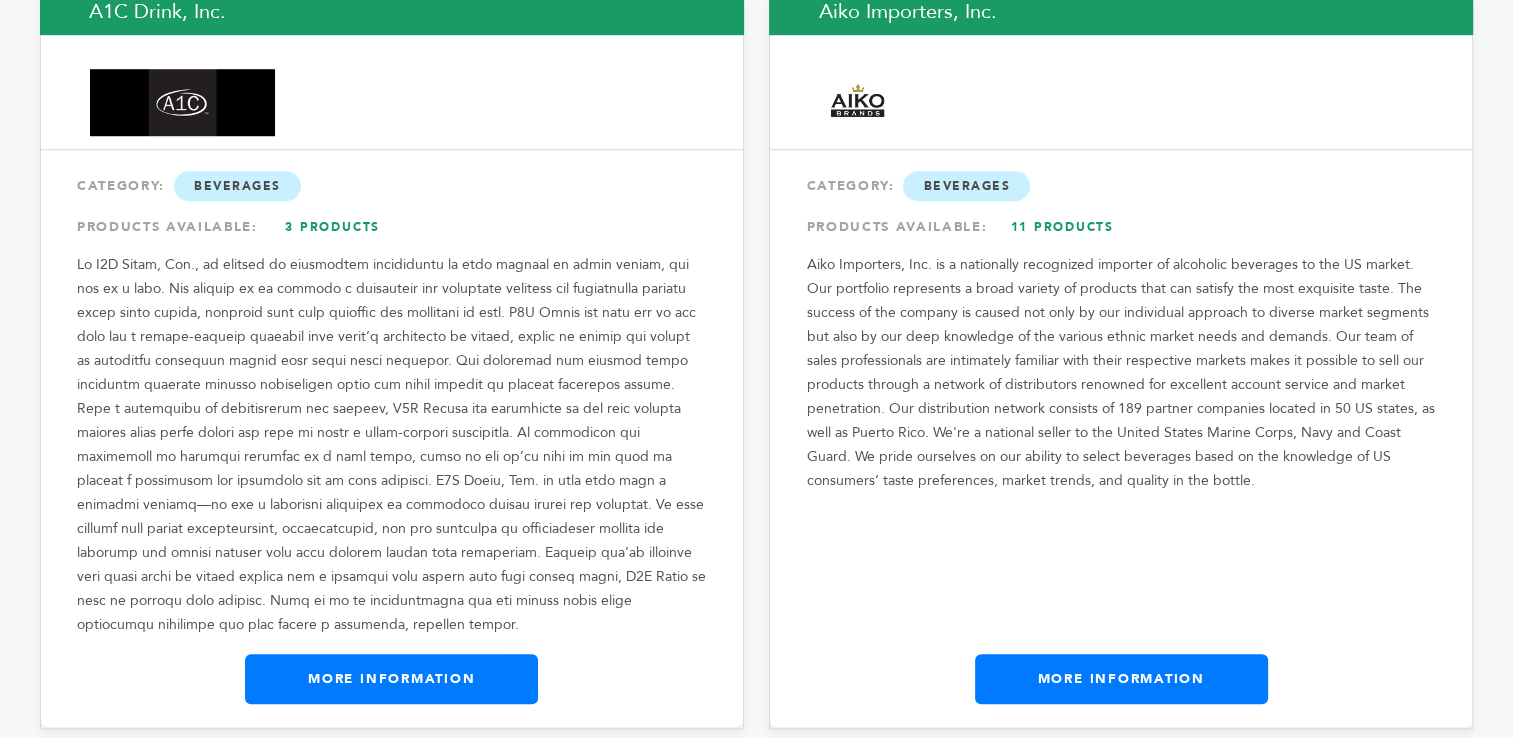 click on "More Information" at bounding box center [1121, 679] 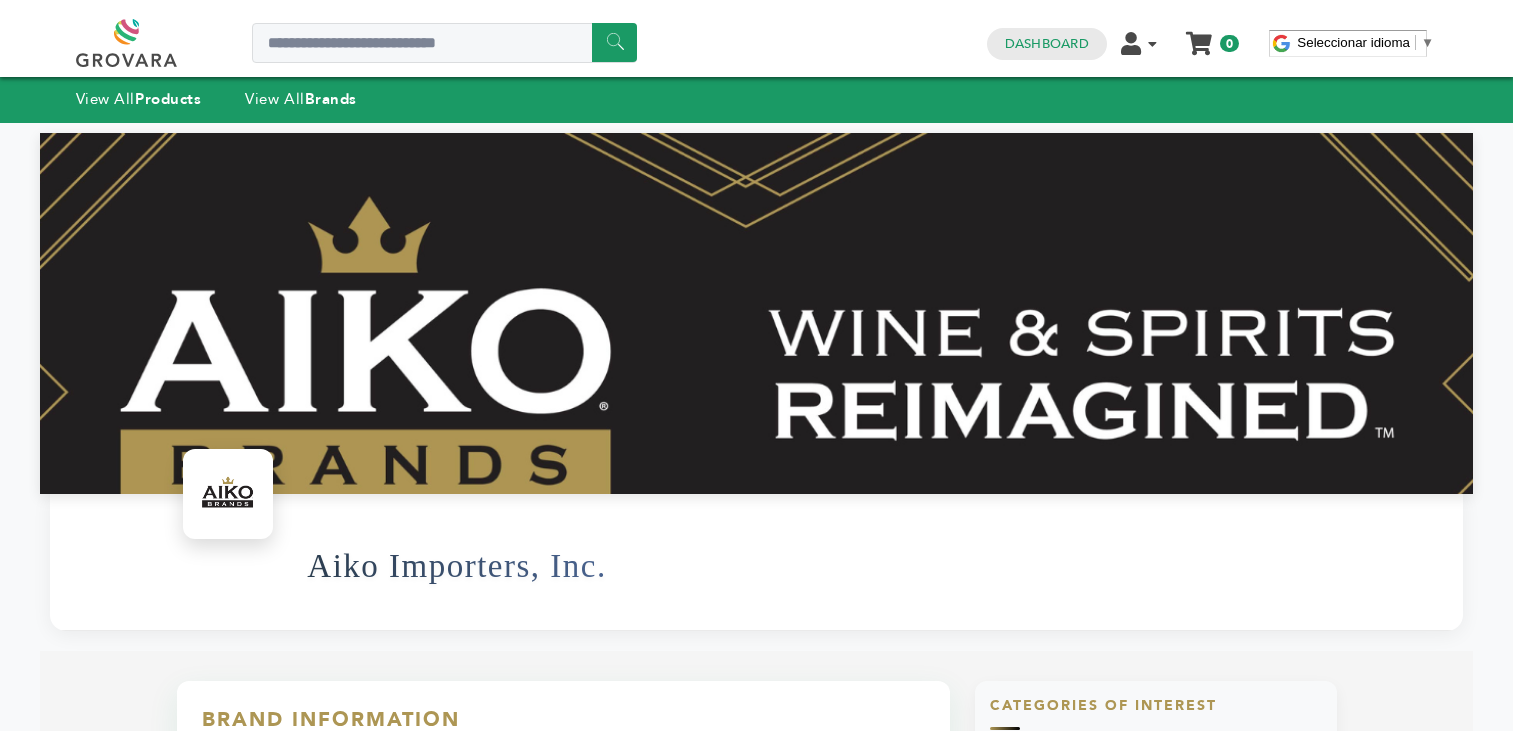 scroll, scrollTop: 0, scrollLeft: 0, axis: both 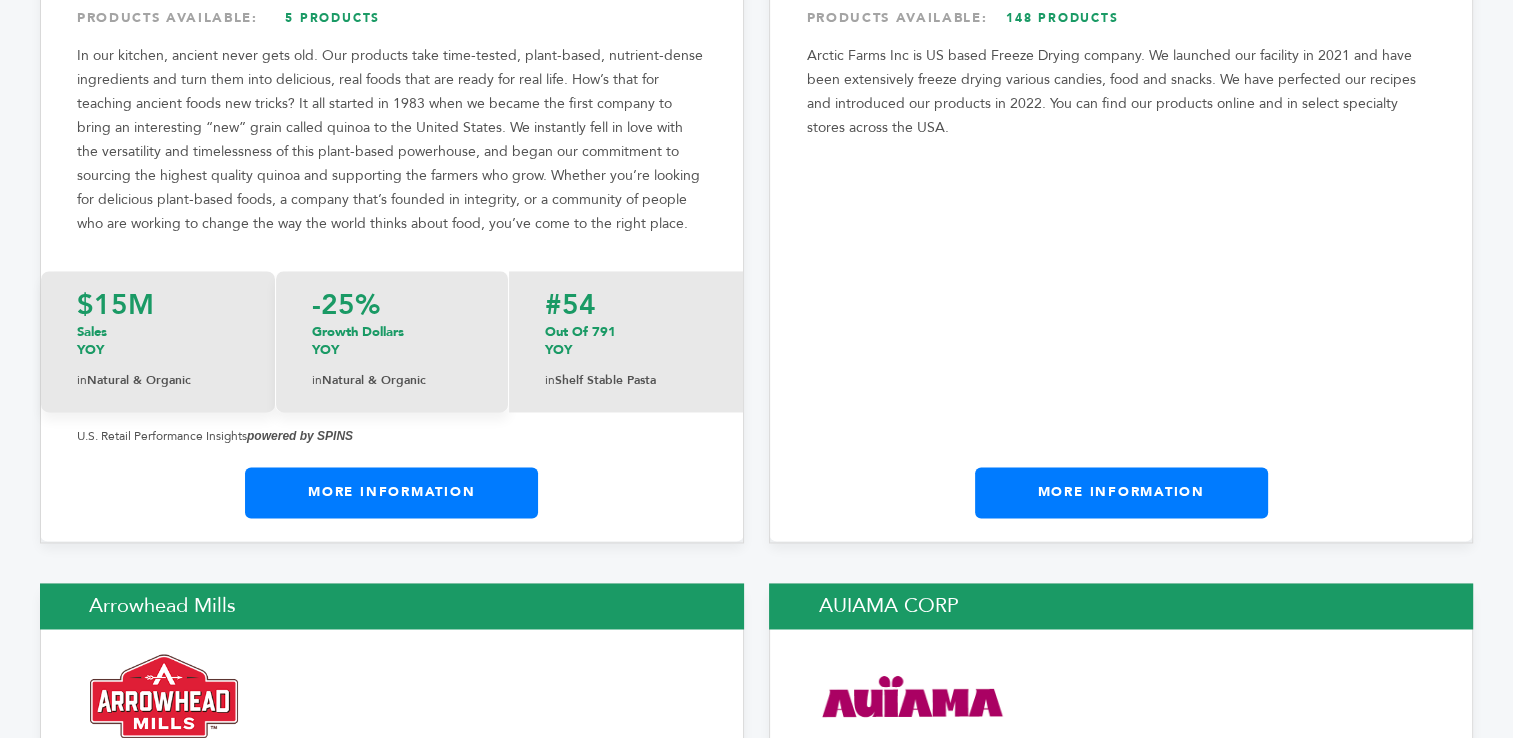 drag, startPoint x: 1520, startPoint y: 727, endPoint x: 805, endPoint y: 59, distance: 978.4932 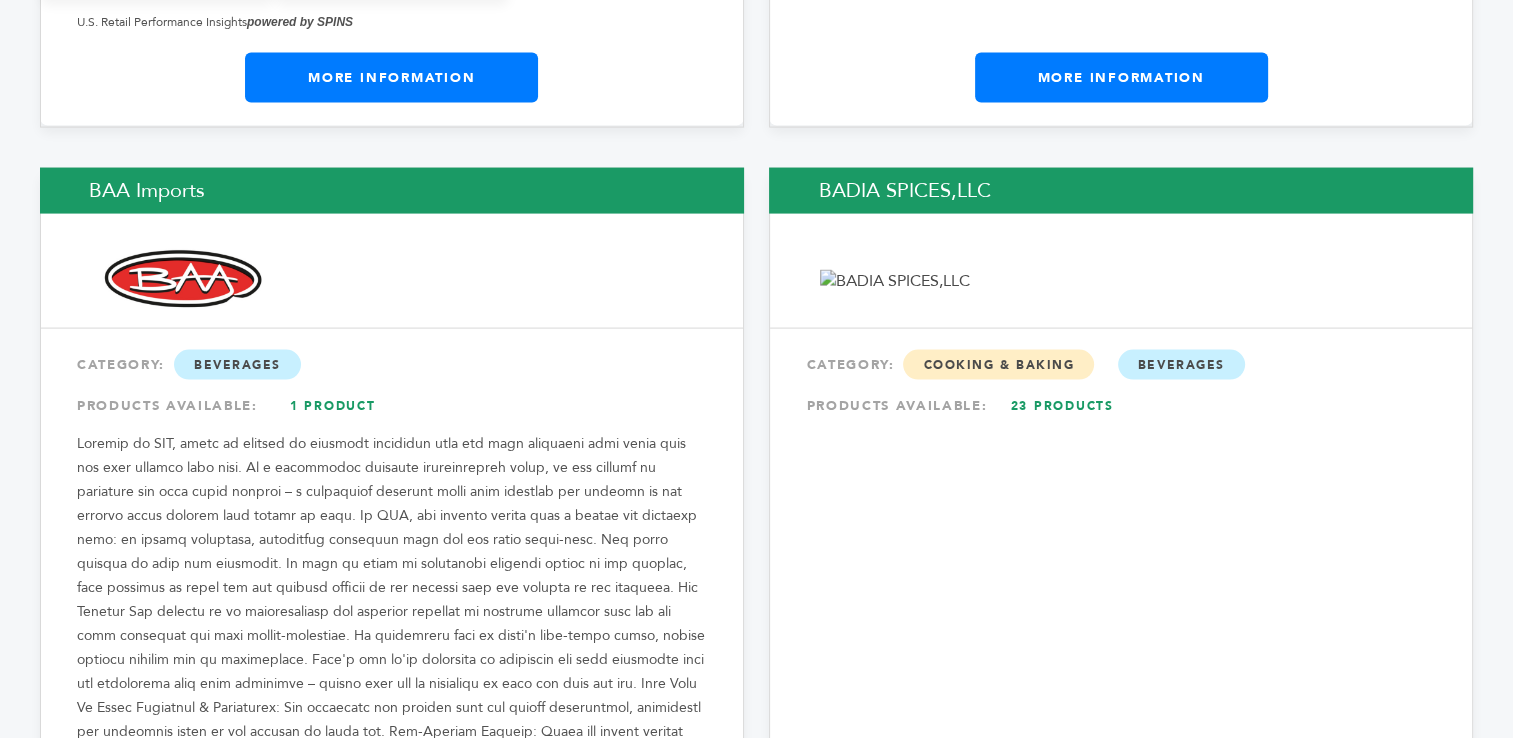 scroll, scrollTop: 4250, scrollLeft: 0, axis: vertical 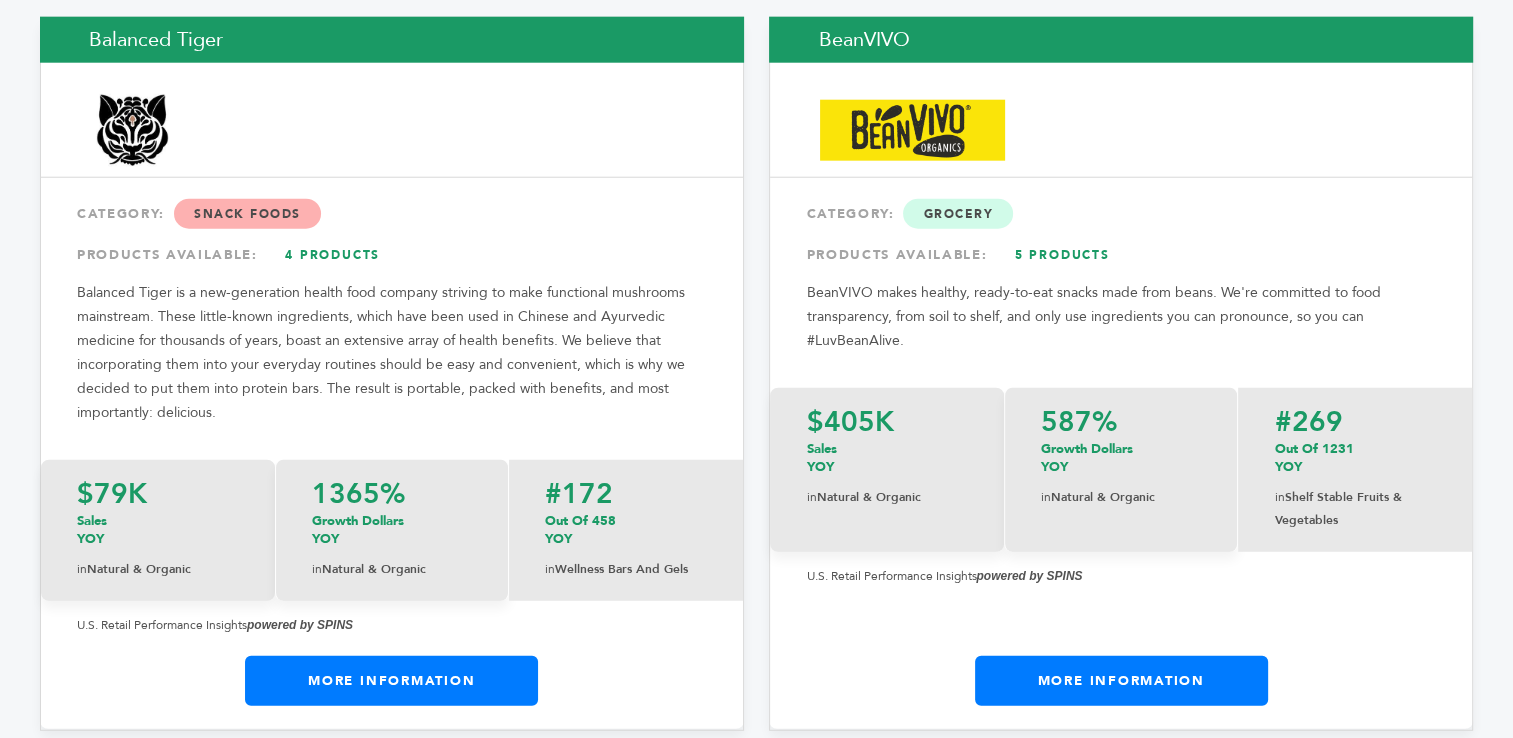 click on "More Information" at bounding box center [1121, 681] 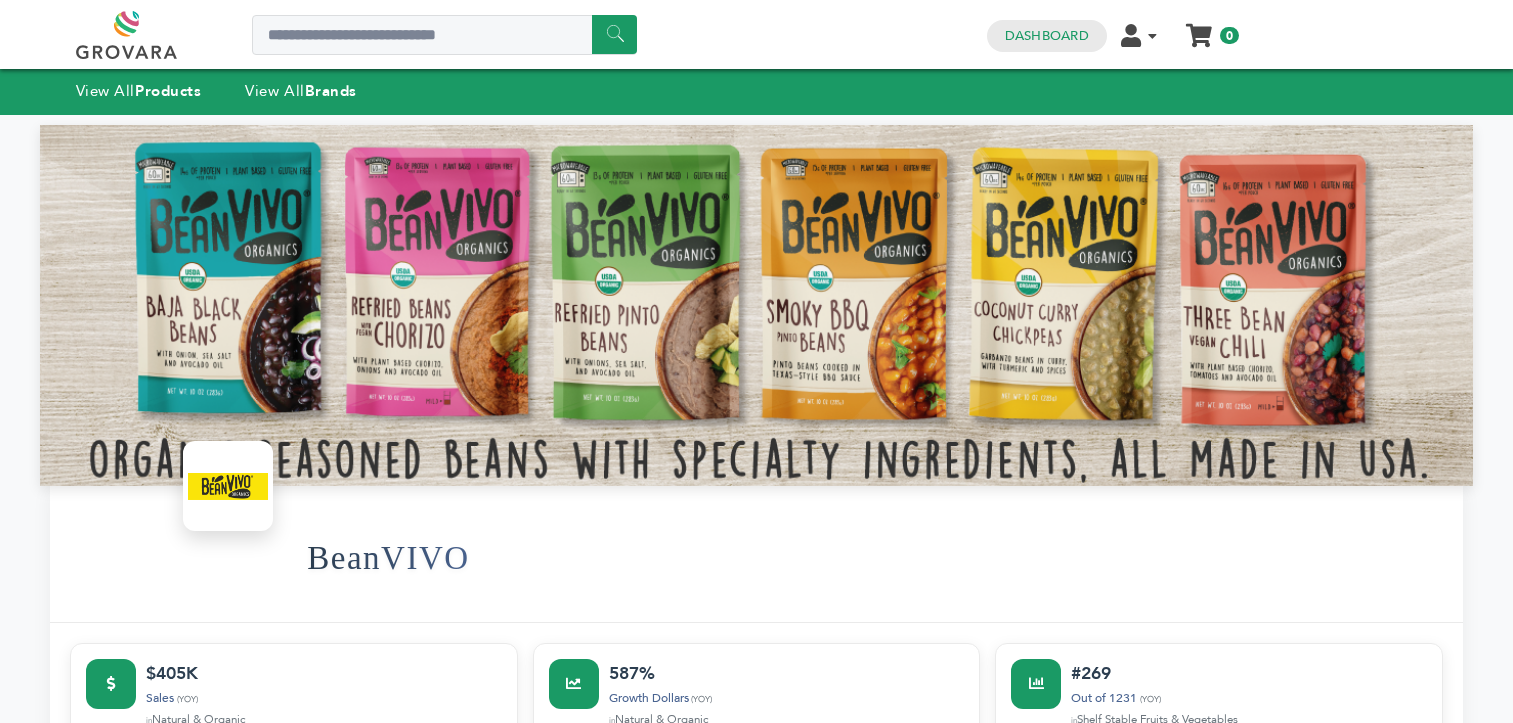 scroll, scrollTop: 0, scrollLeft: 0, axis: both 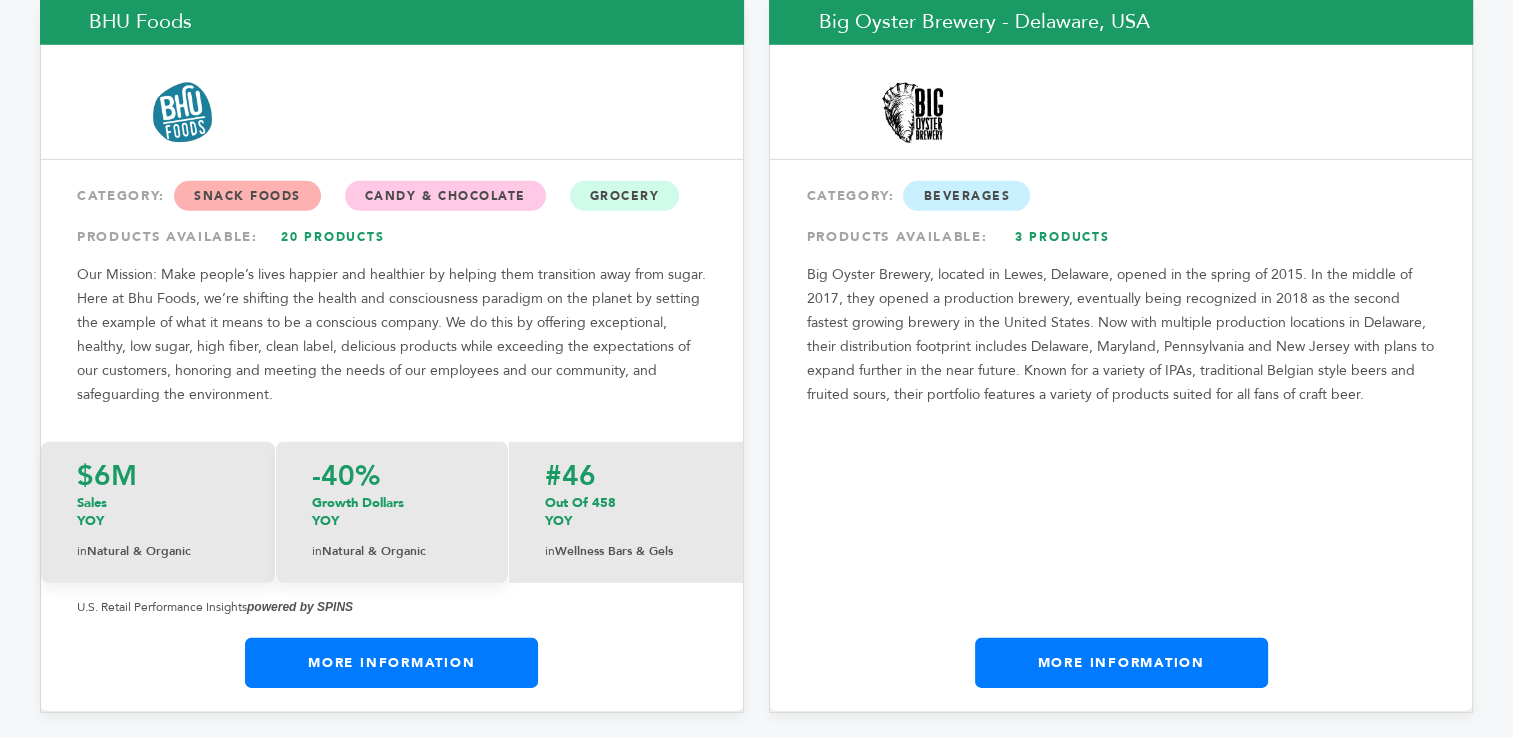 click on "More Information" at bounding box center (1121, 663) 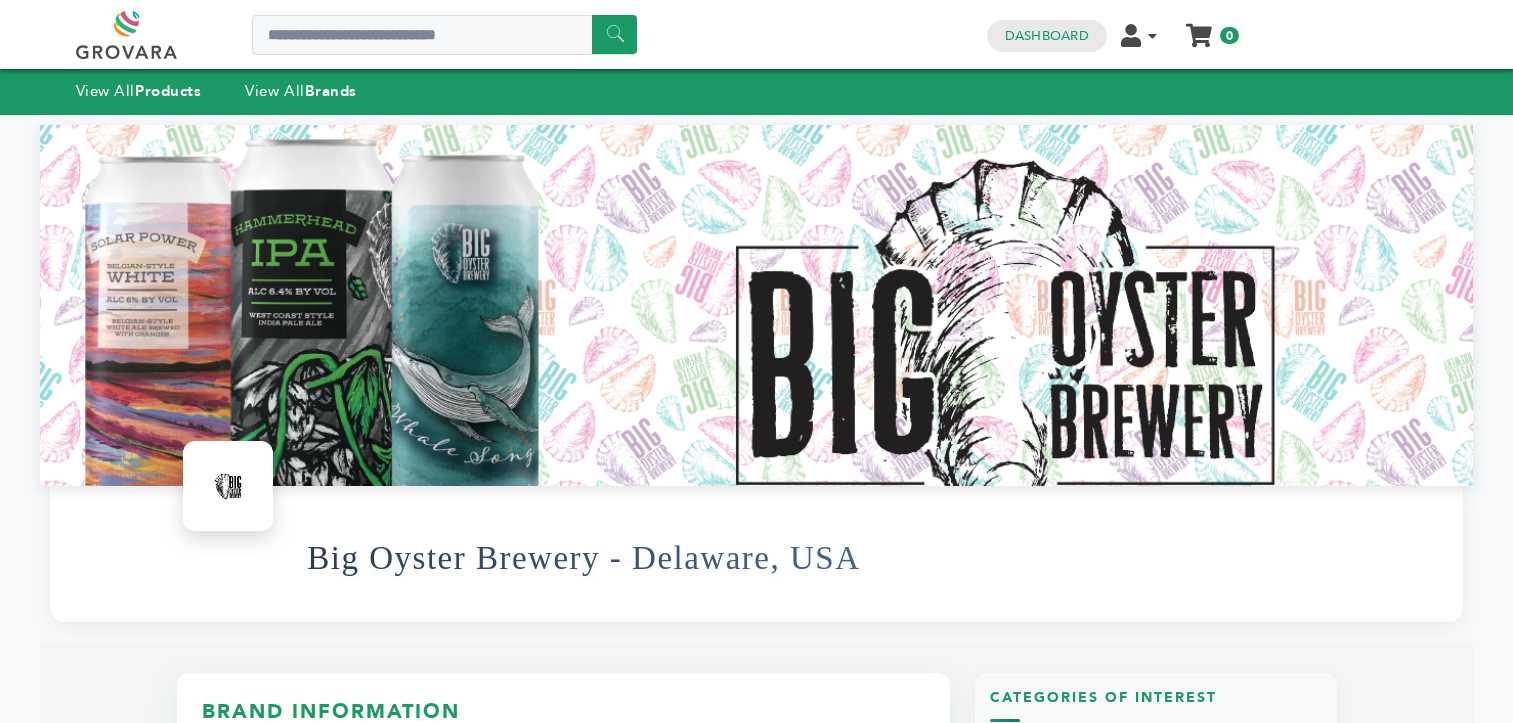 scroll, scrollTop: 0, scrollLeft: 0, axis: both 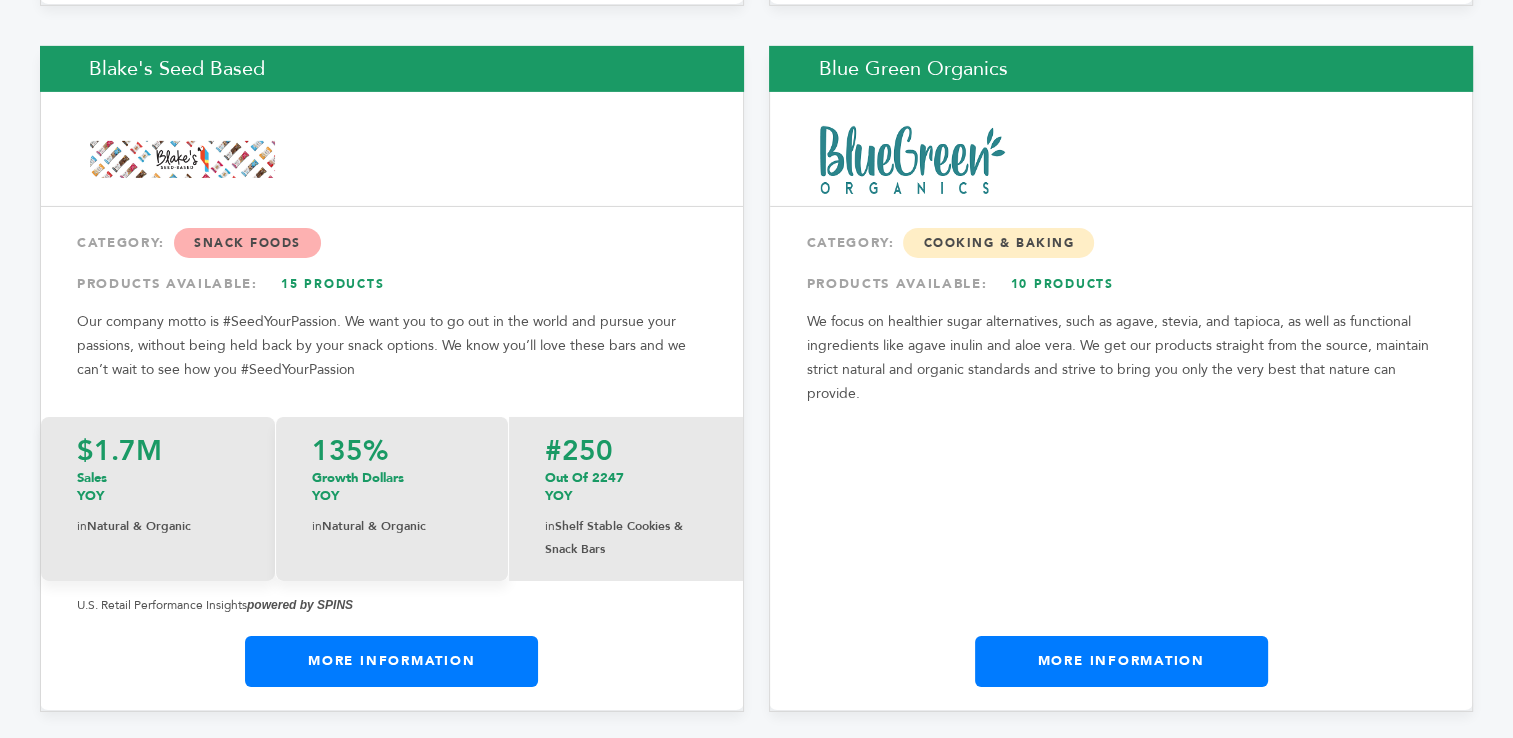 click on "More Information" at bounding box center (1121, 661) 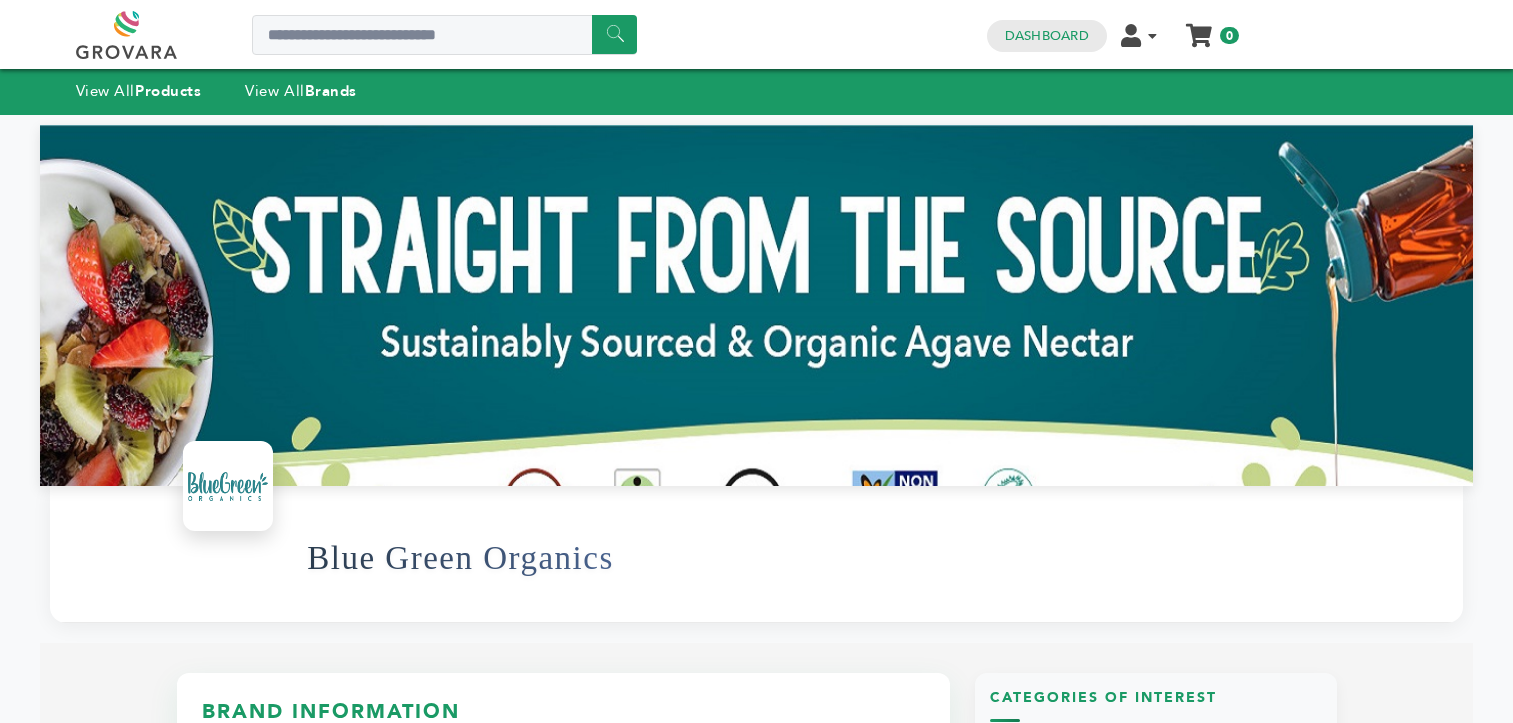 scroll, scrollTop: 0, scrollLeft: 0, axis: both 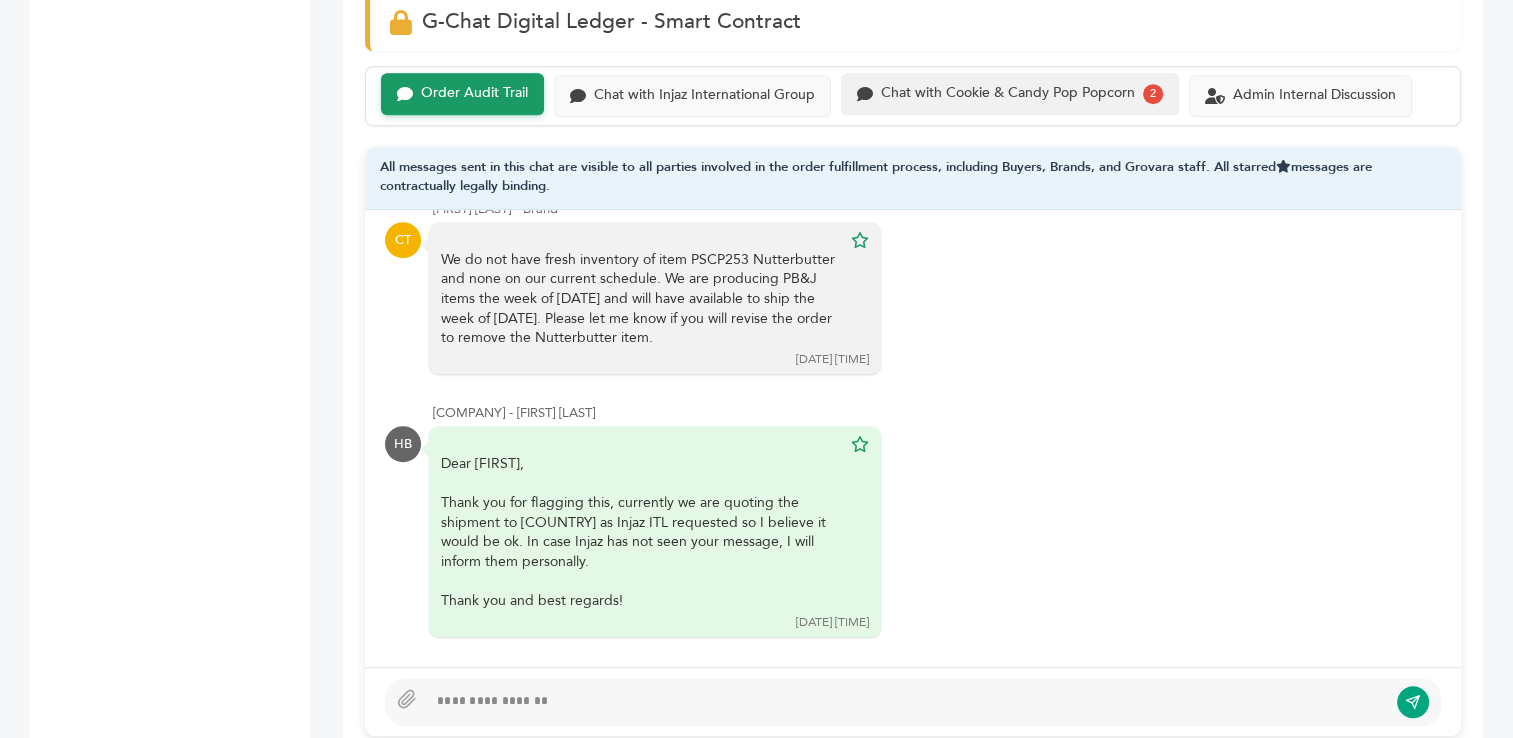 click on "Chat with Cookie & Candy Pop Popcorn" at bounding box center (1008, 93) 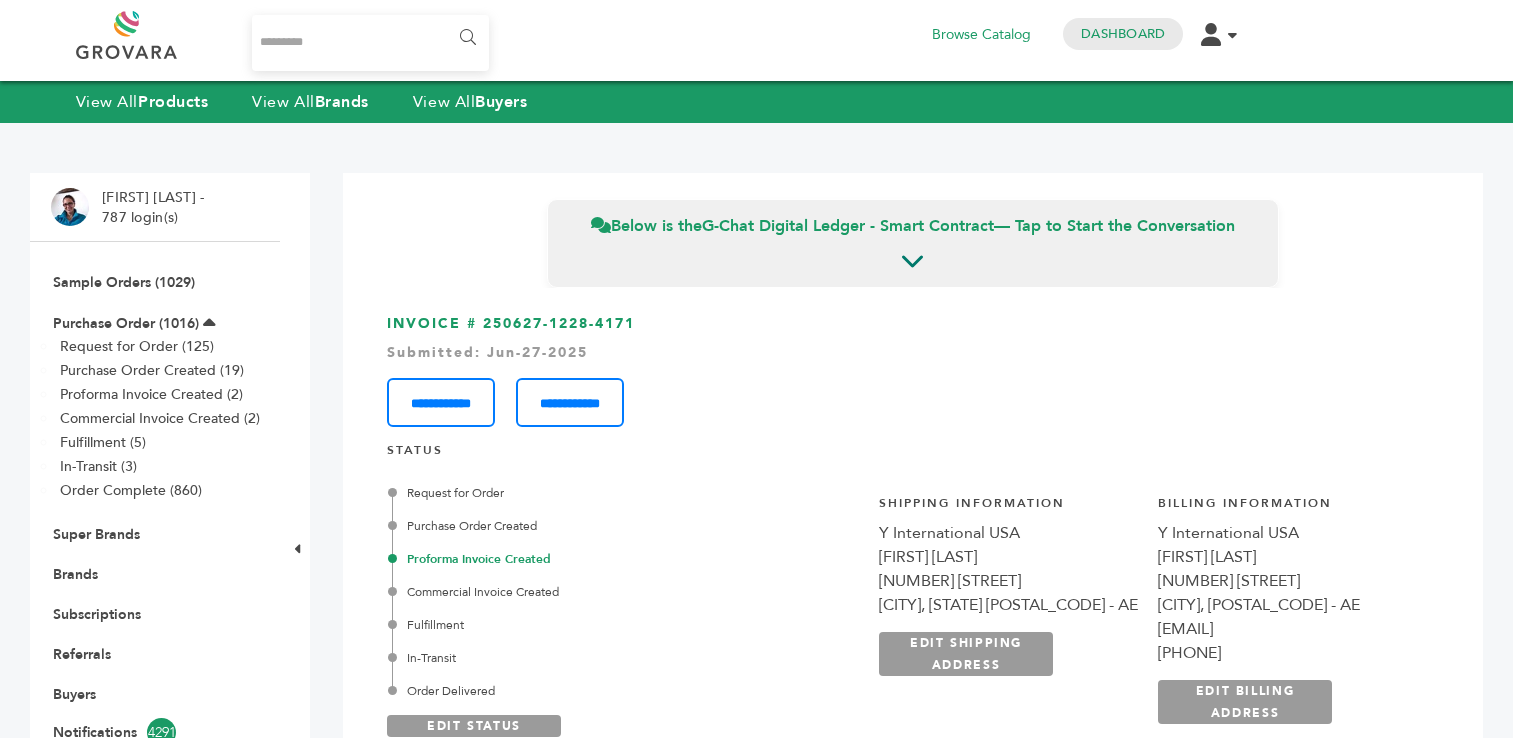 scroll, scrollTop: 0, scrollLeft: 0, axis: both 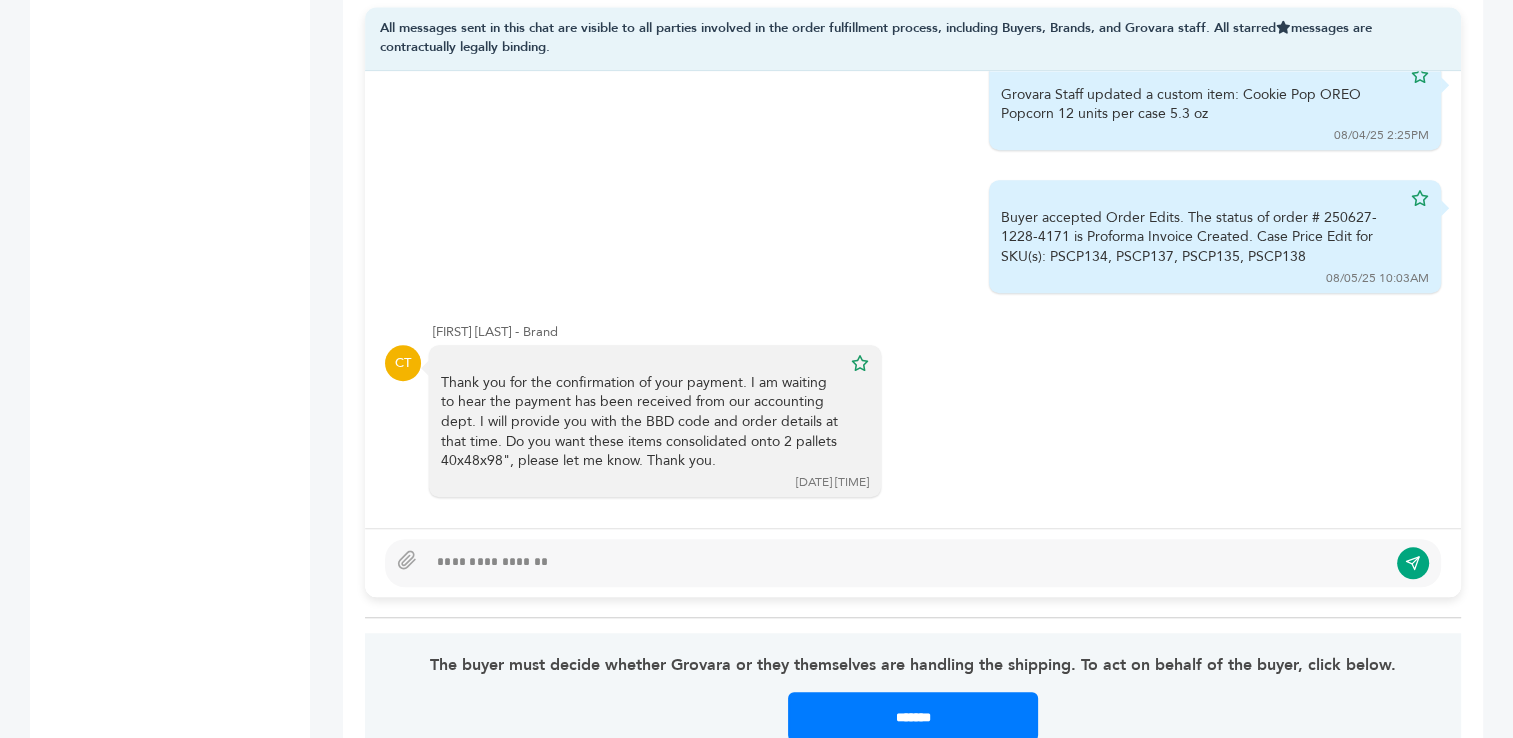 click at bounding box center [907, 563] 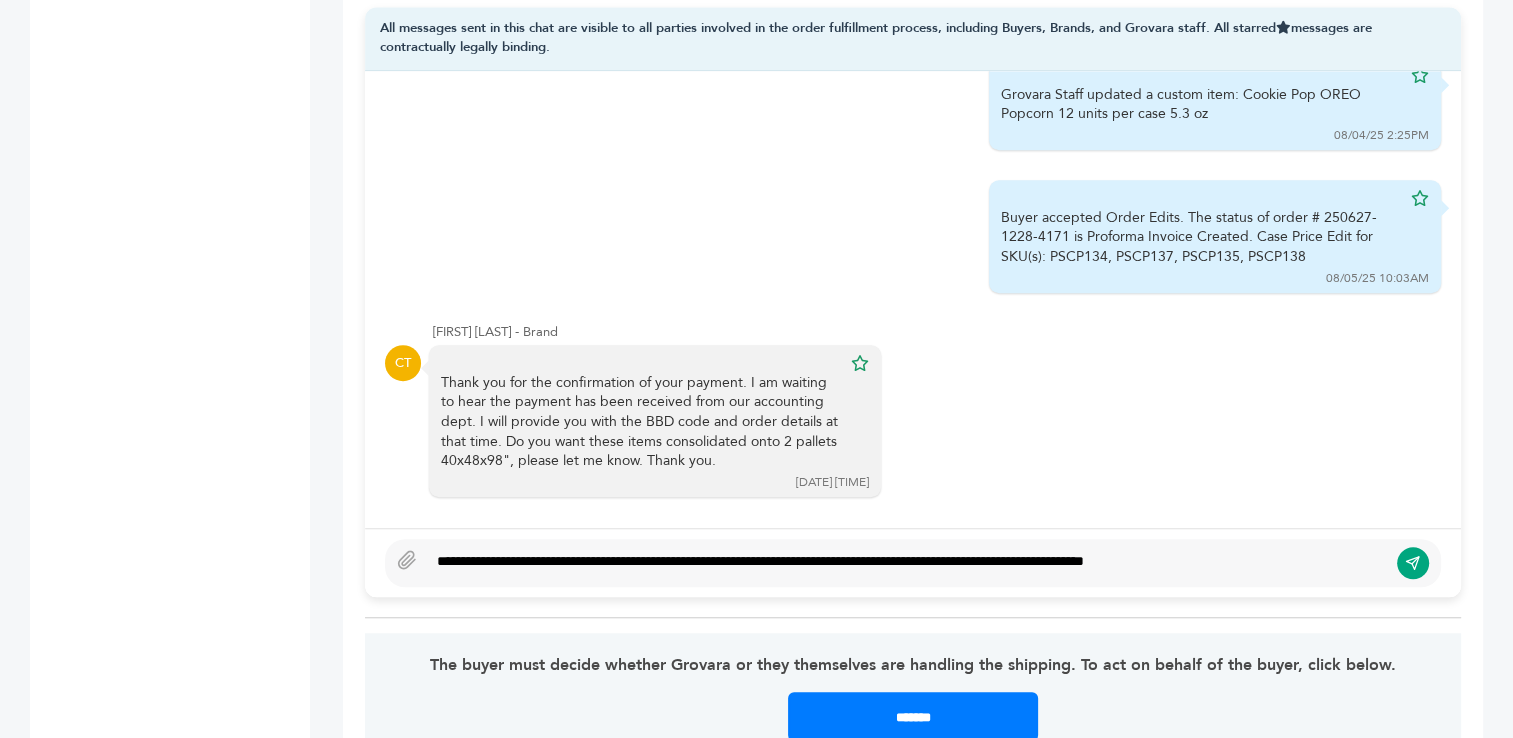 type on "**********" 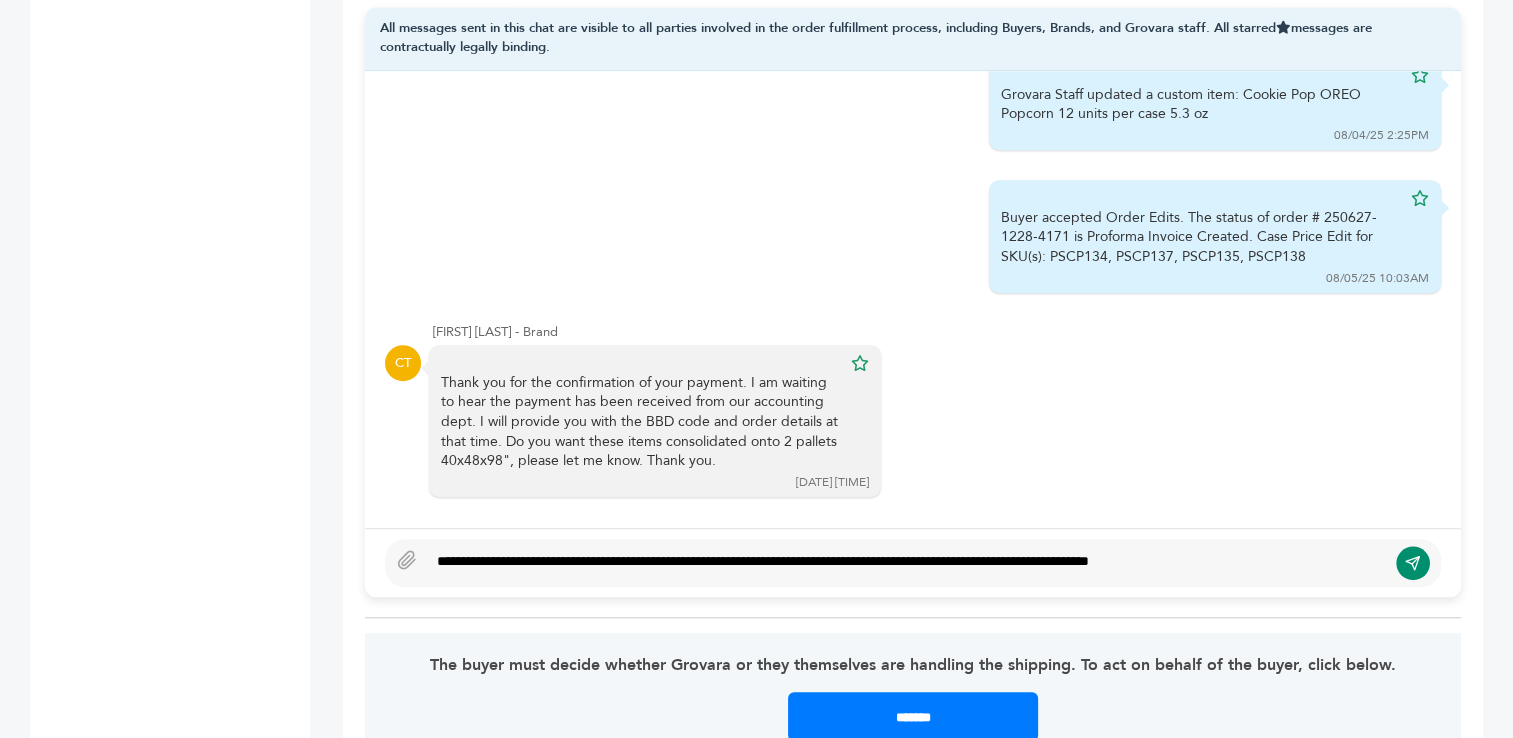click 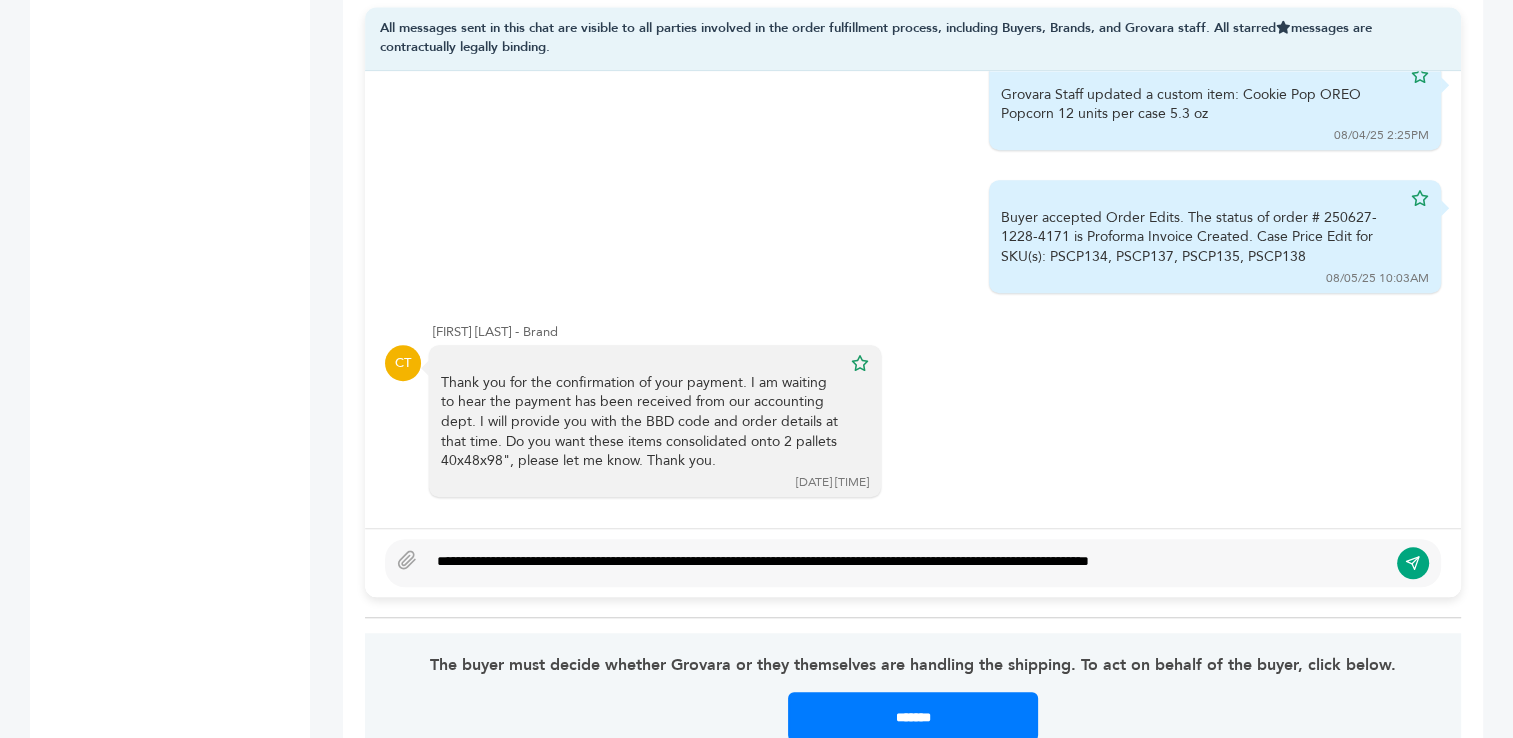 type 